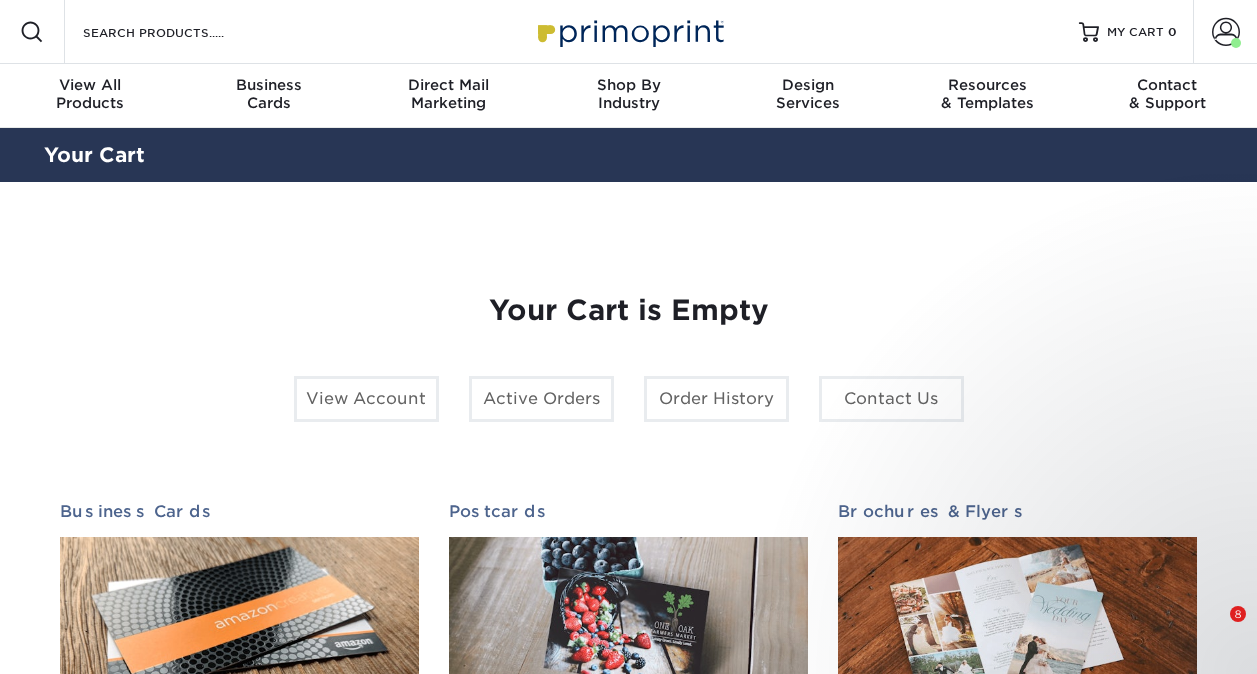 scroll, scrollTop: 0, scrollLeft: 0, axis: both 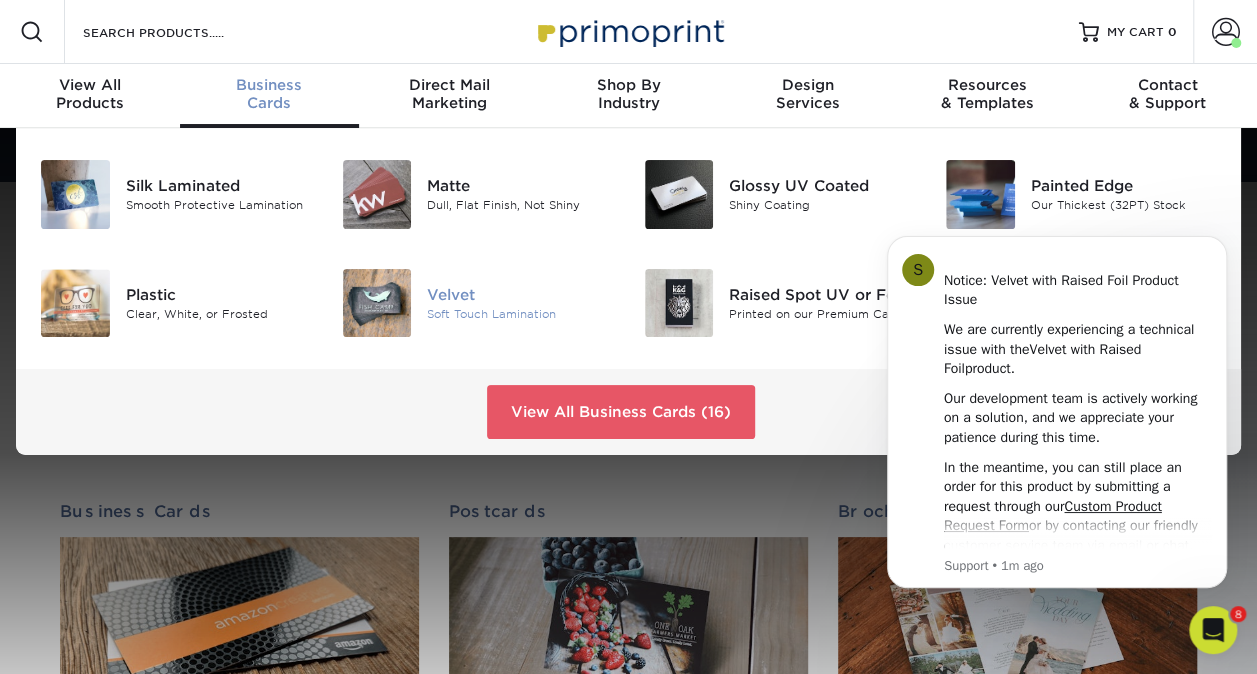 click on "Soft Touch Lamination" at bounding box center [520, 314] 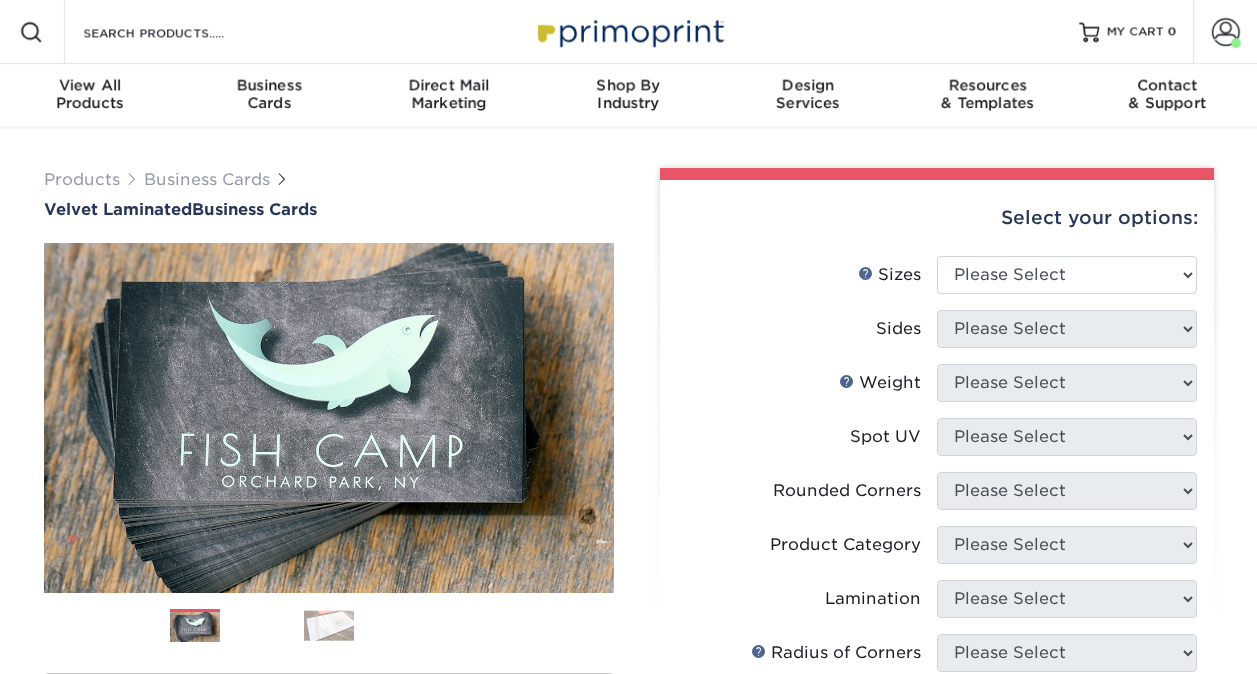 scroll, scrollTop: 0, scrollLeft: 0, axis: both 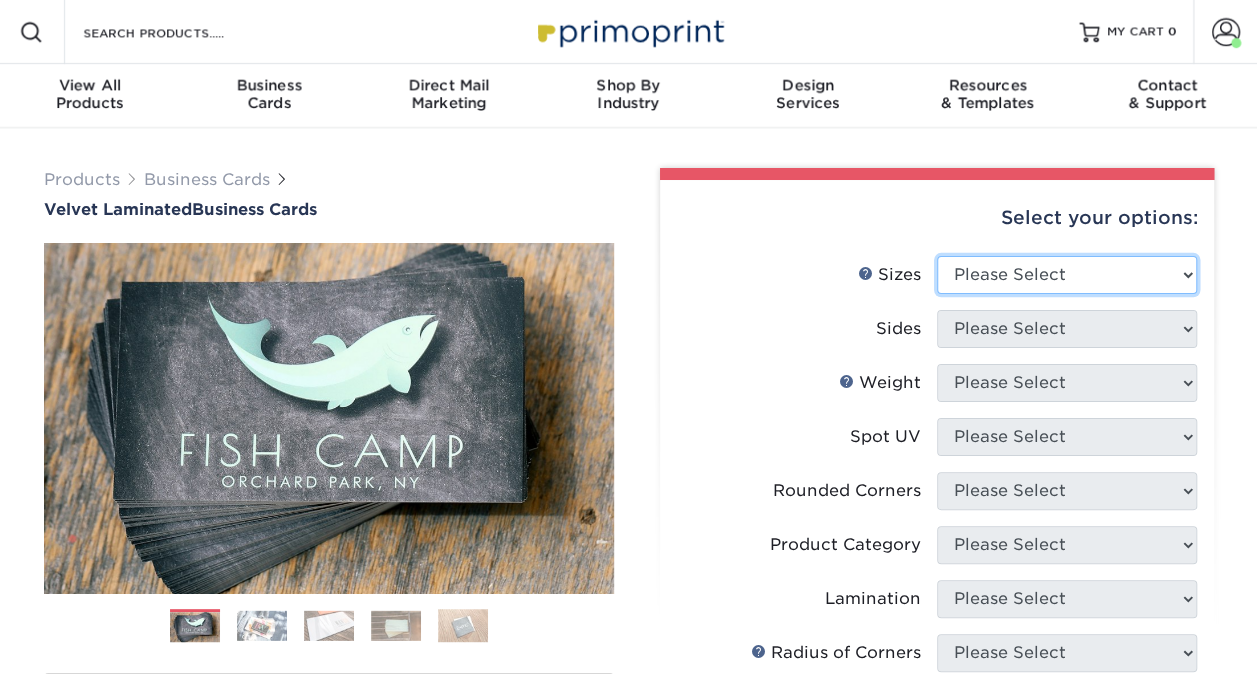 click on "Please Select
1.5" x 3.5"  - Mini
1.75" x 3.5" - Mini
2" x 2" - Square
2" x 3" - Mini
2" x 3.5" - Standard
2" x 4"
2" x 7" - Foldover Card
2.125" x 3.375" - European 2.5" x 2.5" - Square" at bounding box center [1067, 275] 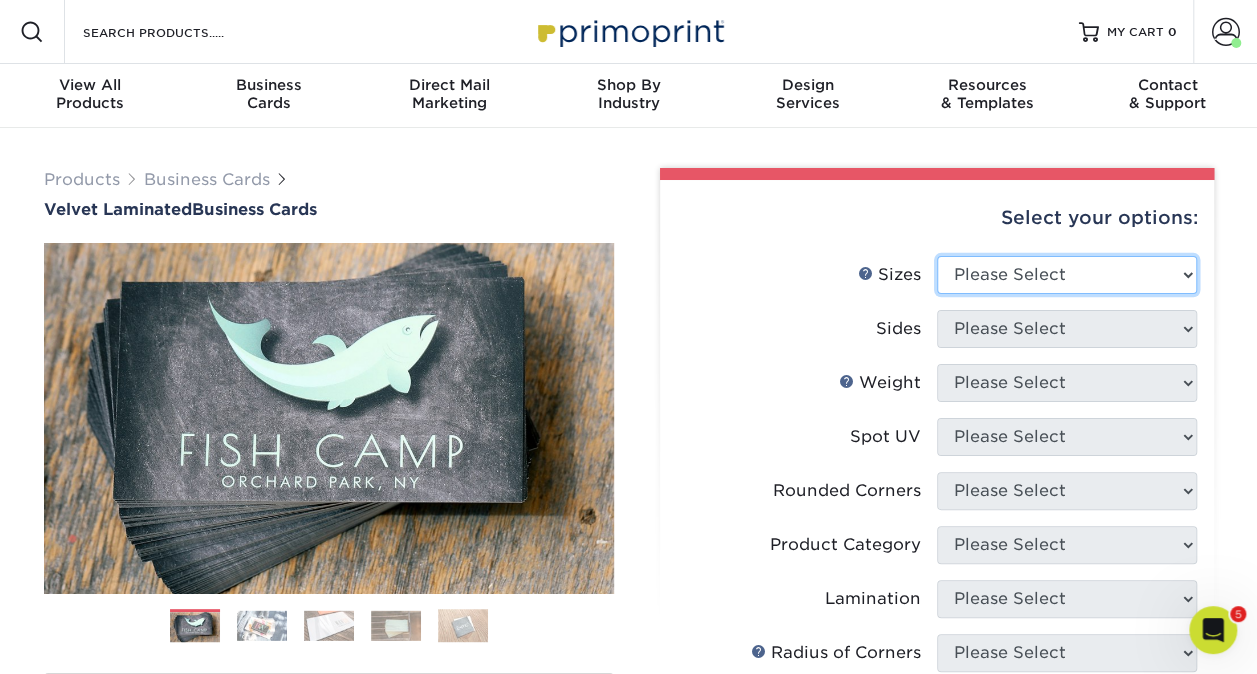 scroll, scrollTop: 0, scrollLeft: 0, axis: both 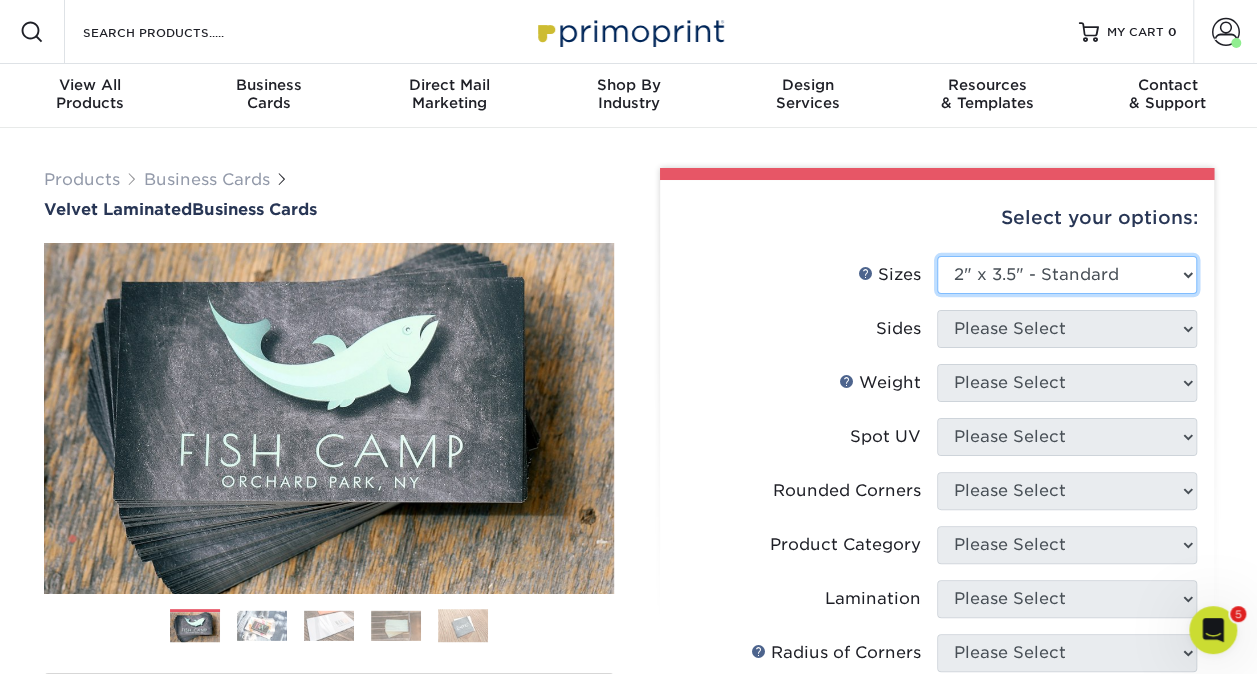 click on "Please Select
1.5" x 3.5"  - Mini
1.75" x 3.5" - Mini
2" x 2" - Square
2" x 3" - Mini
2" x 3.5" - Standard
2" x 4"
2" x 7" - Foldover Card
2.125" x 3.375" - European 2.5" x 2.5" - Square" at bounding box center [1067, 275] 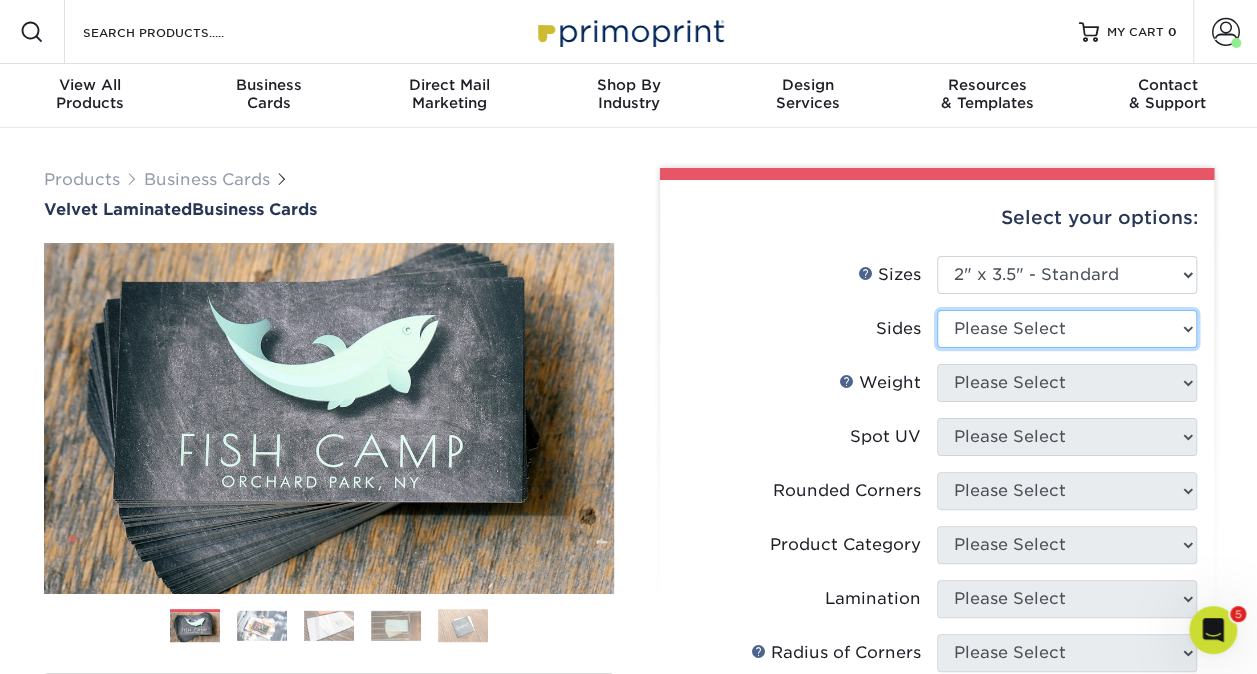 click on "Please Select Print Both Sides Print Front Only" at bounding box center (1067, 329) 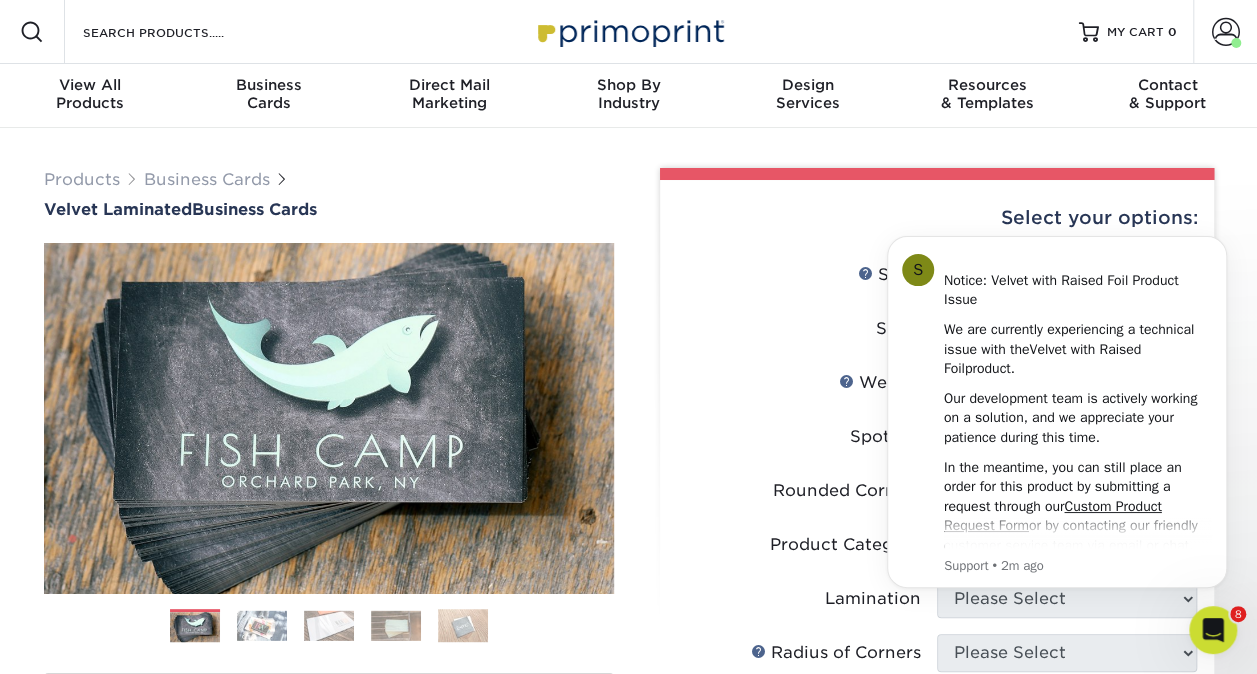 scroll, scrollTop: 0, scrollLeft: 0, axis: both 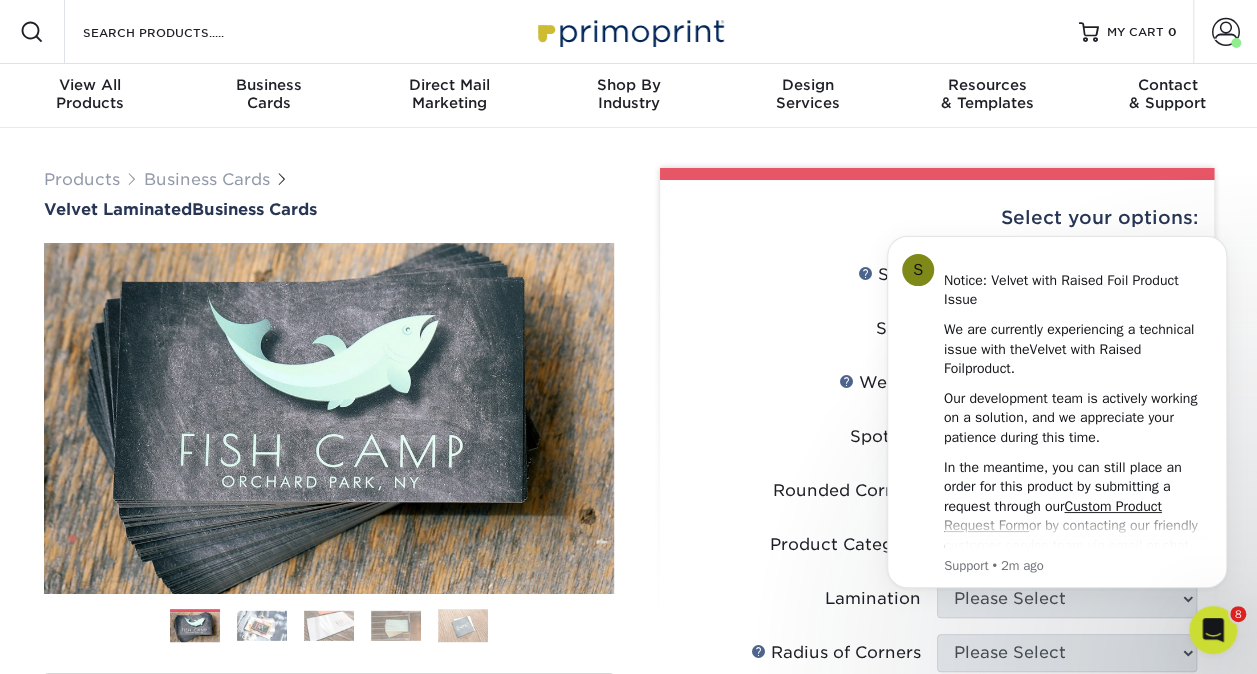 select on "13abbda7-1d64-4f25-8bb2-c179b224825d" 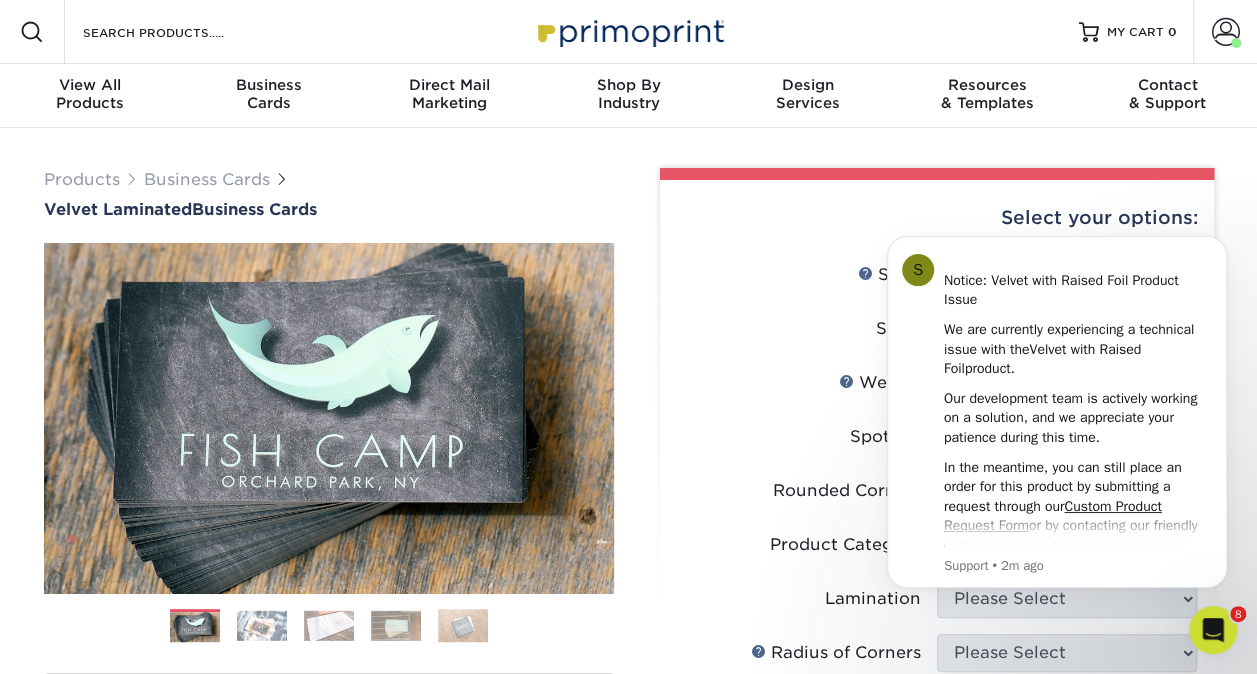 click on "Sizes Help Sizes
Please Select
1.5" x 3.5"  - Mini
1.75" x 3.5" - Mini
2" x 2" - Square
2" x 3" - Mini
2" x 4"" at bounding box center [937, 283] 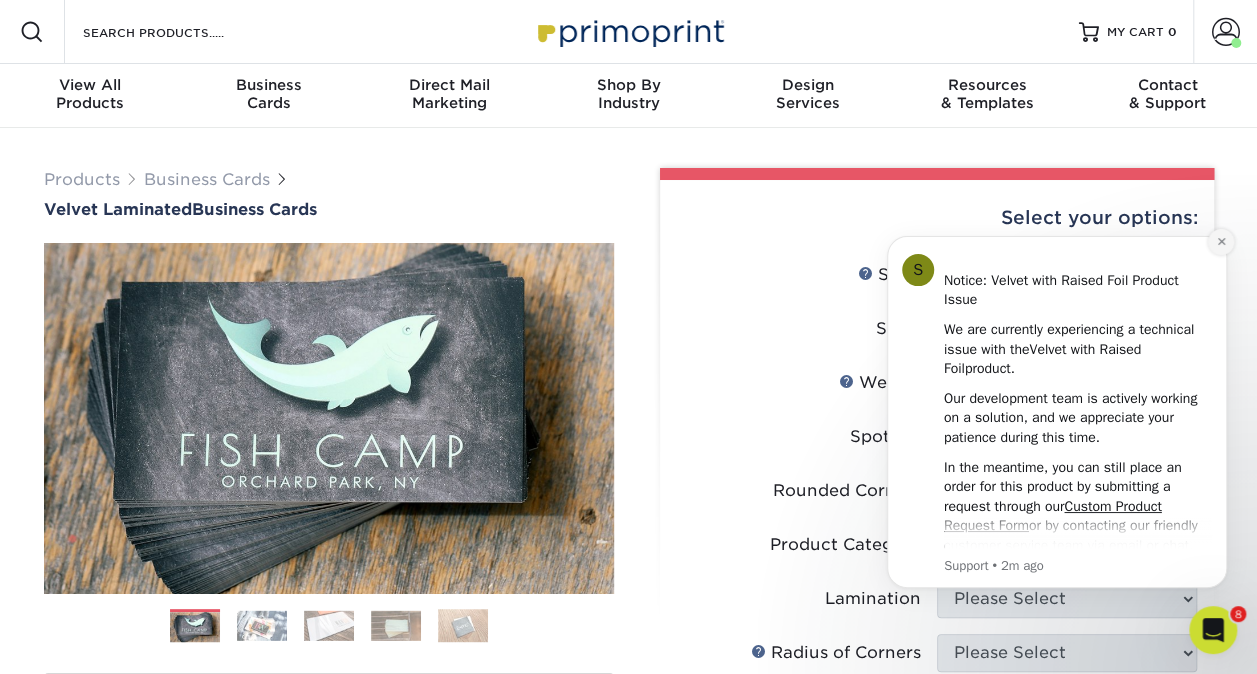 click 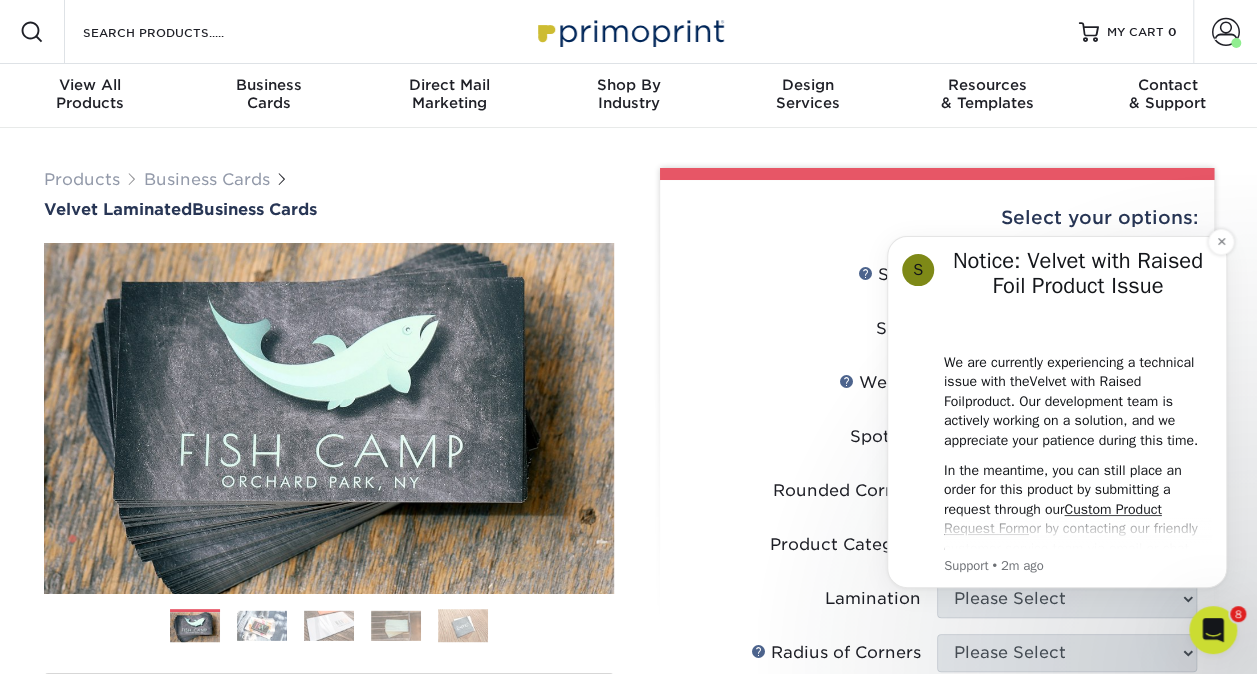 drag, startPoint x: 1223, startPoint y: 244, endPoint x: 1226, endPoint y: 278, distance: 34.132095 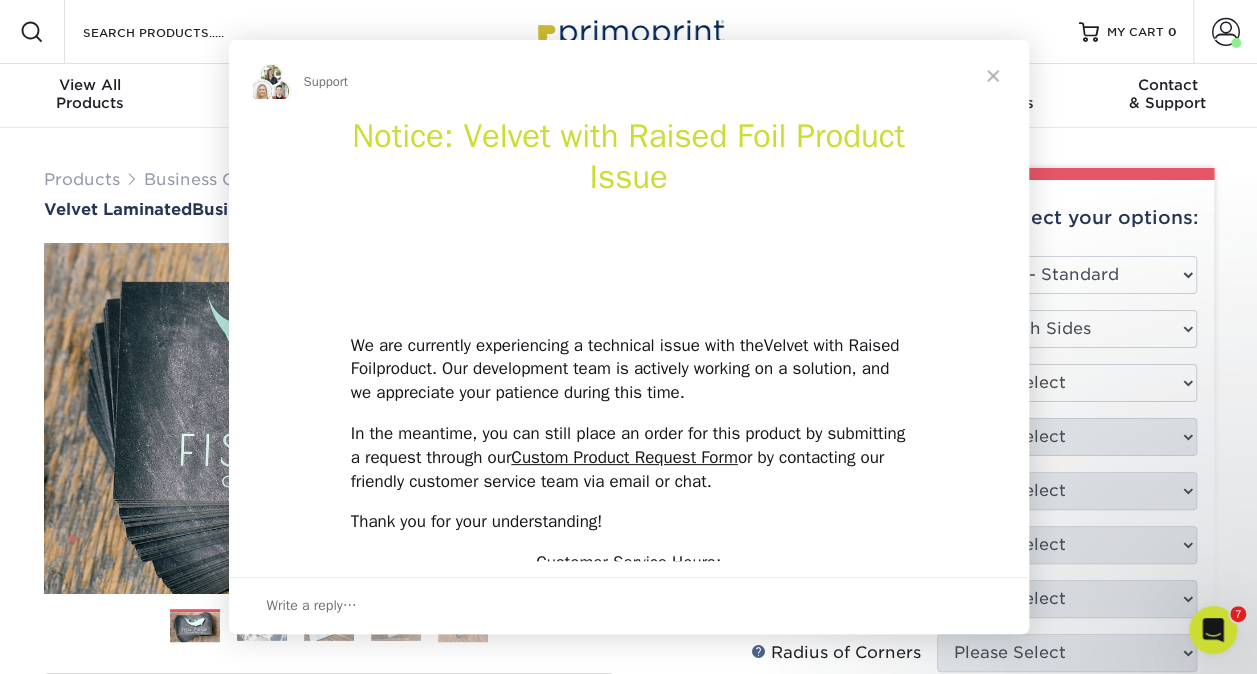 scroll, scrollTop: 0, scrollLeft: 0, axis: both 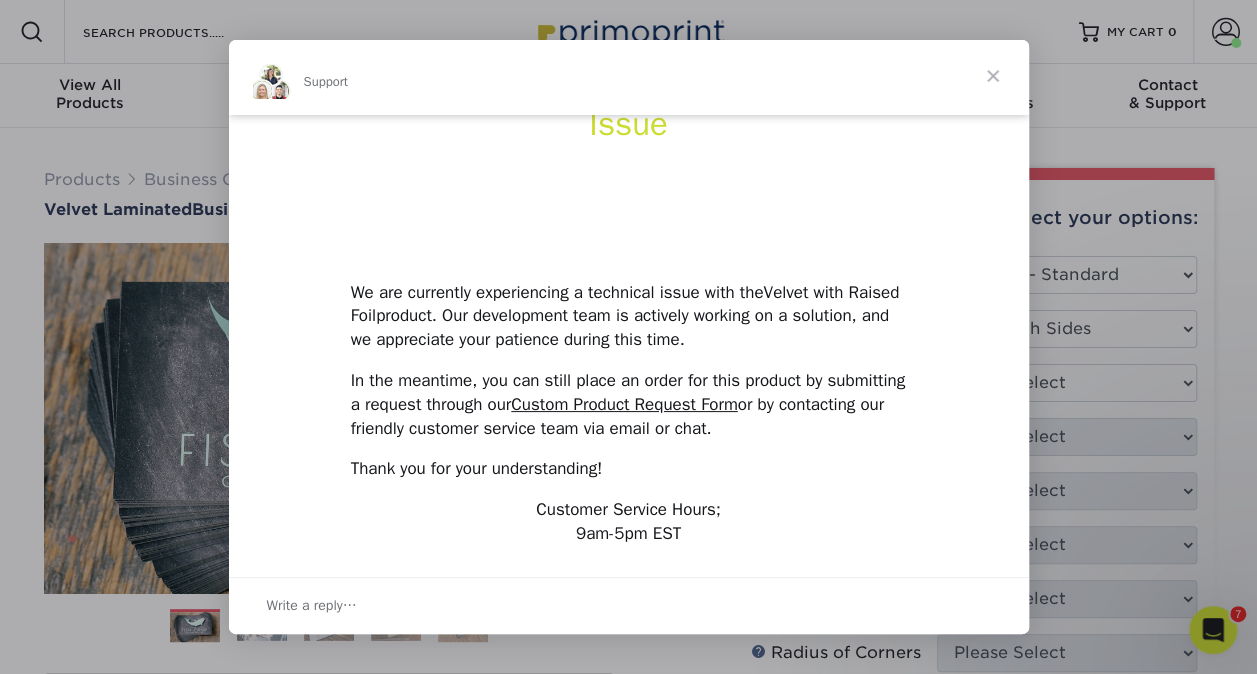 click at bounding box center [993, 76] 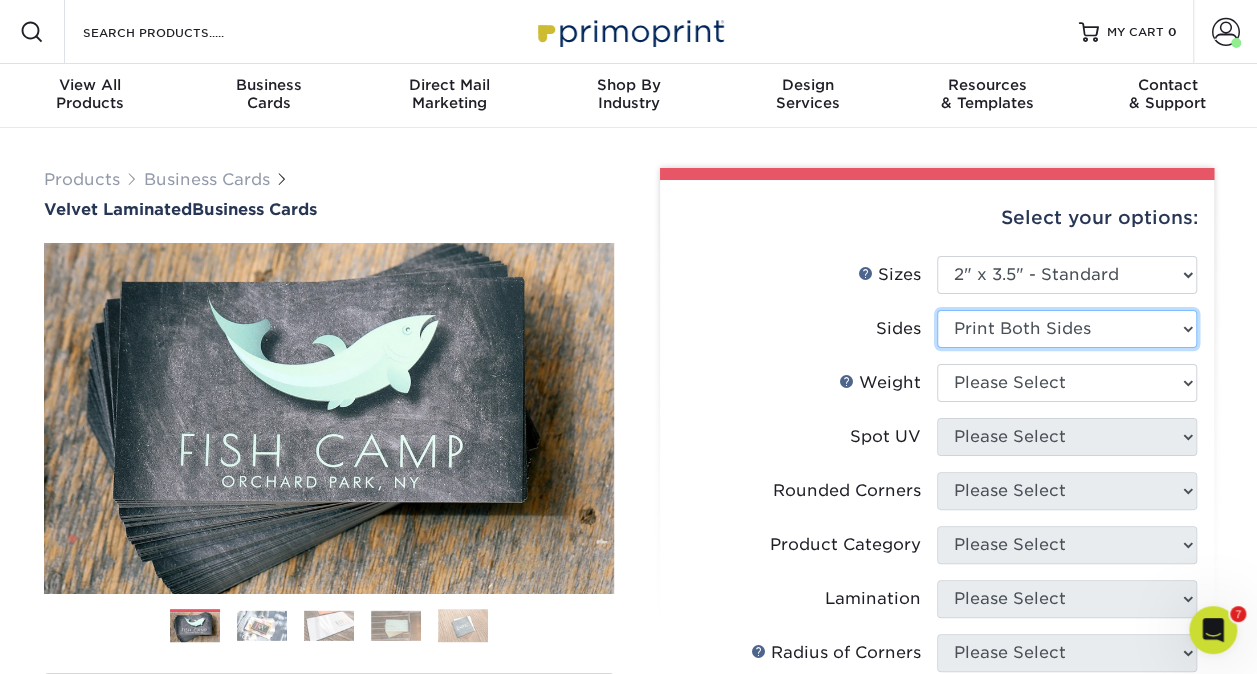 click on "Please Select Print Both Sides Print Front Only" at bounding box center [1067, 329] 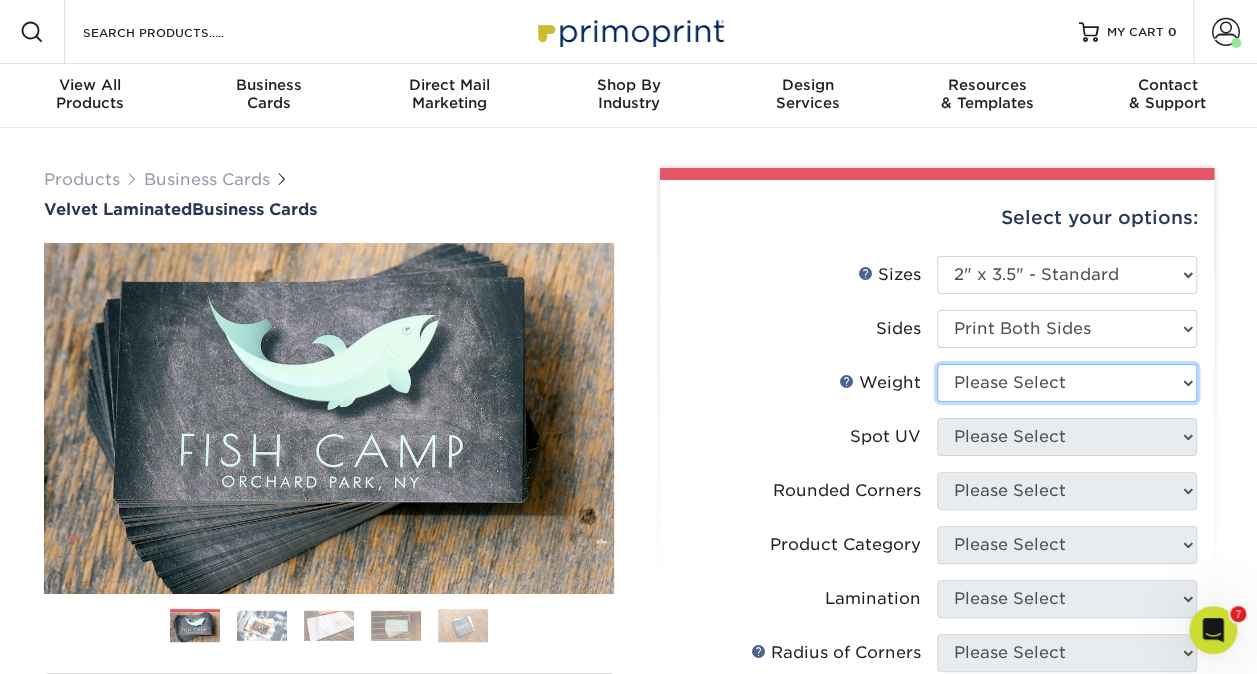 click on "Please Select 16PT" at bounding box center [1067, 383] 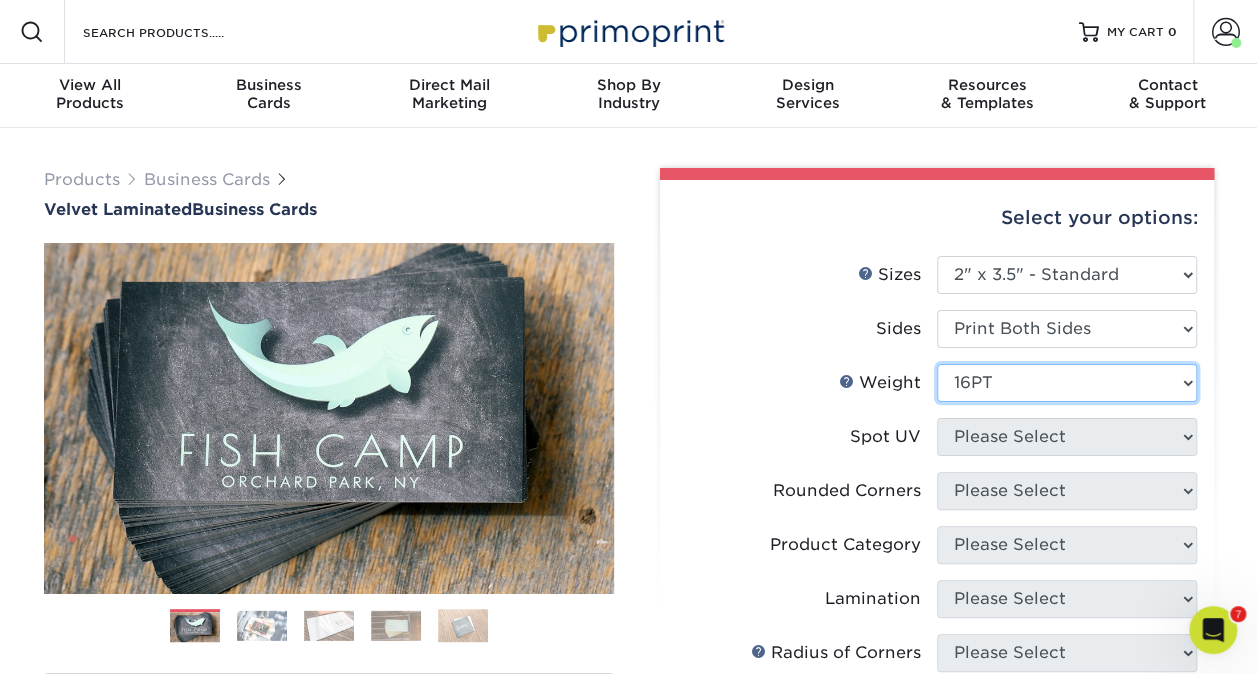 click on "Please Select 16PT" at bounding box center (1067, 383) 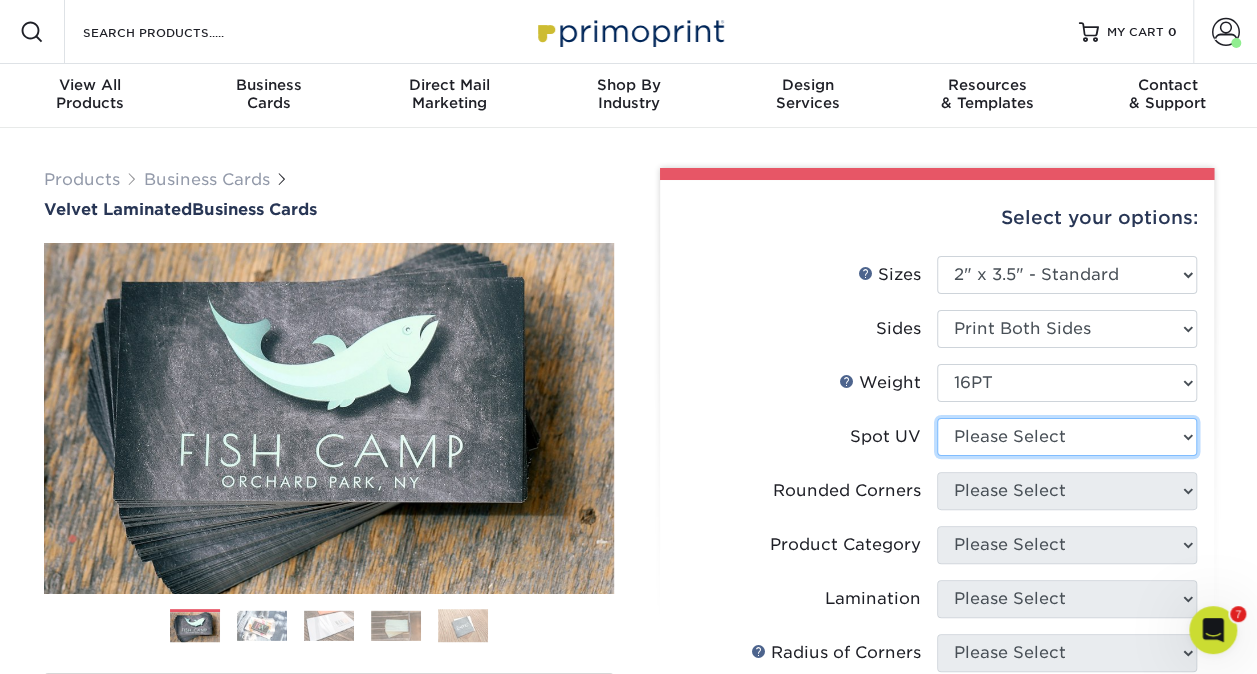 click on "Please Select No Spot UV Front and Back (Both Sides) Front Only Back Only" at bounding box center [1067, 437] 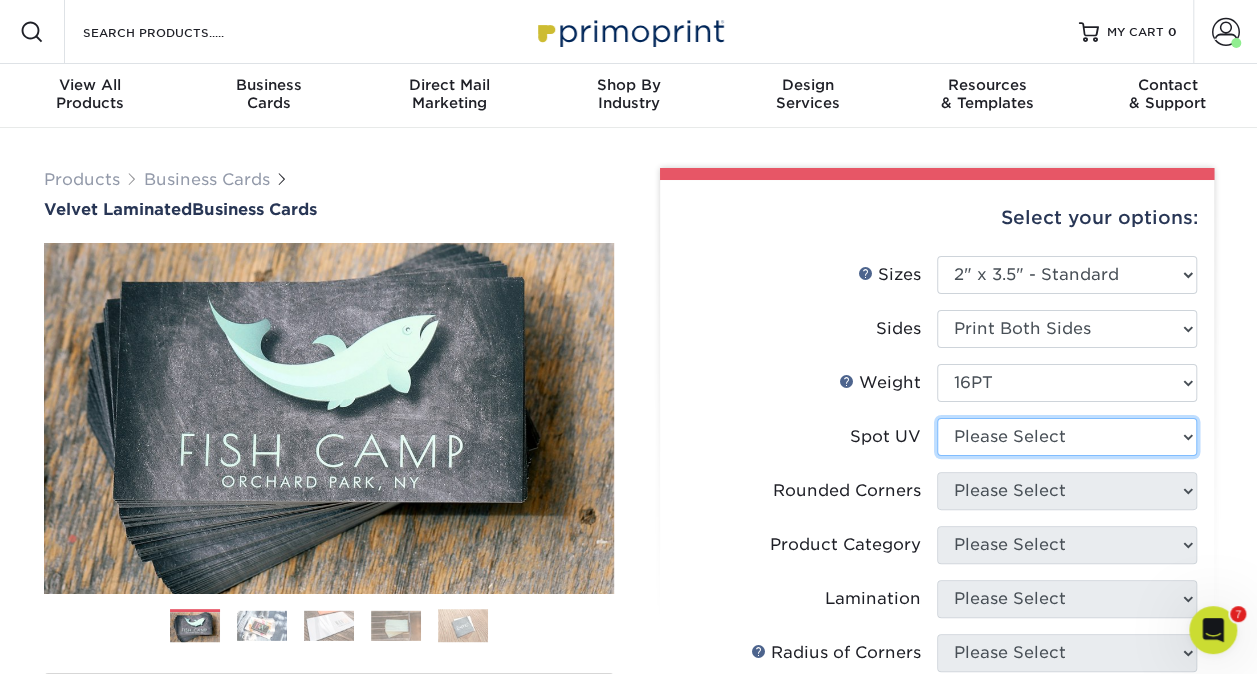 select on "0" 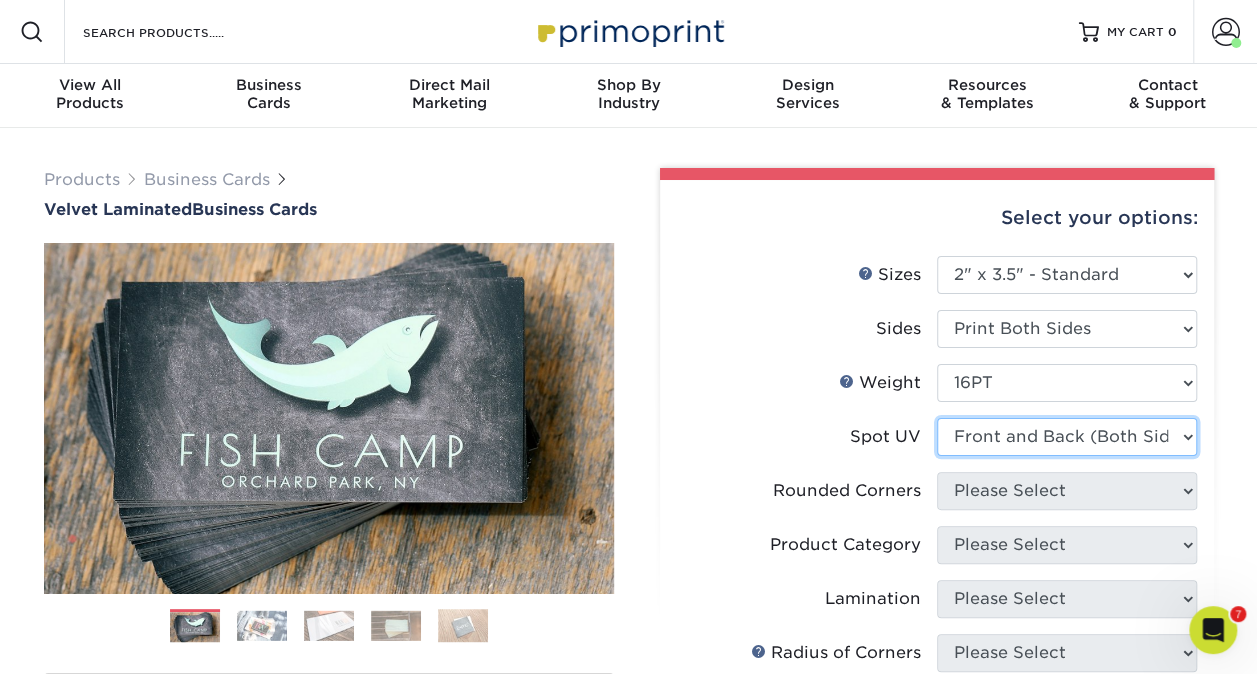 click on "Please Select No Spot UV Front and Back (Both Sides) Front Only Back Only" at bounding box center [1067, 437] 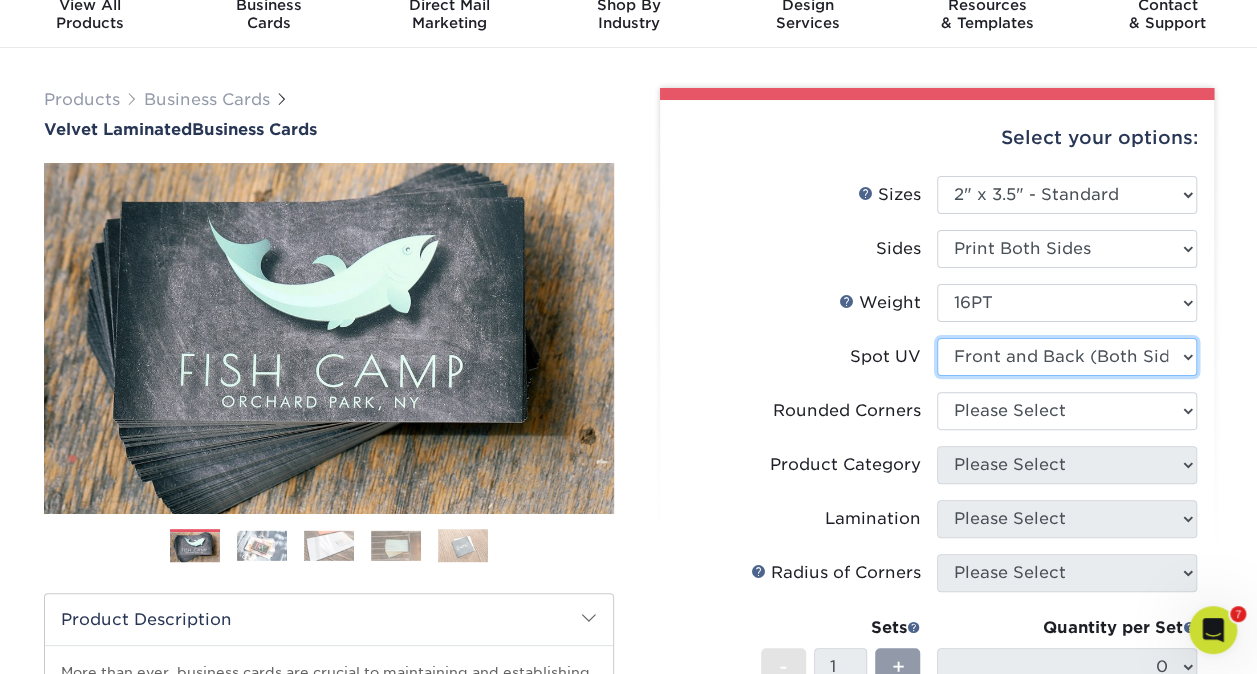 scroll, scrollTop: 88, scrollLeft: 0, axis: vertical 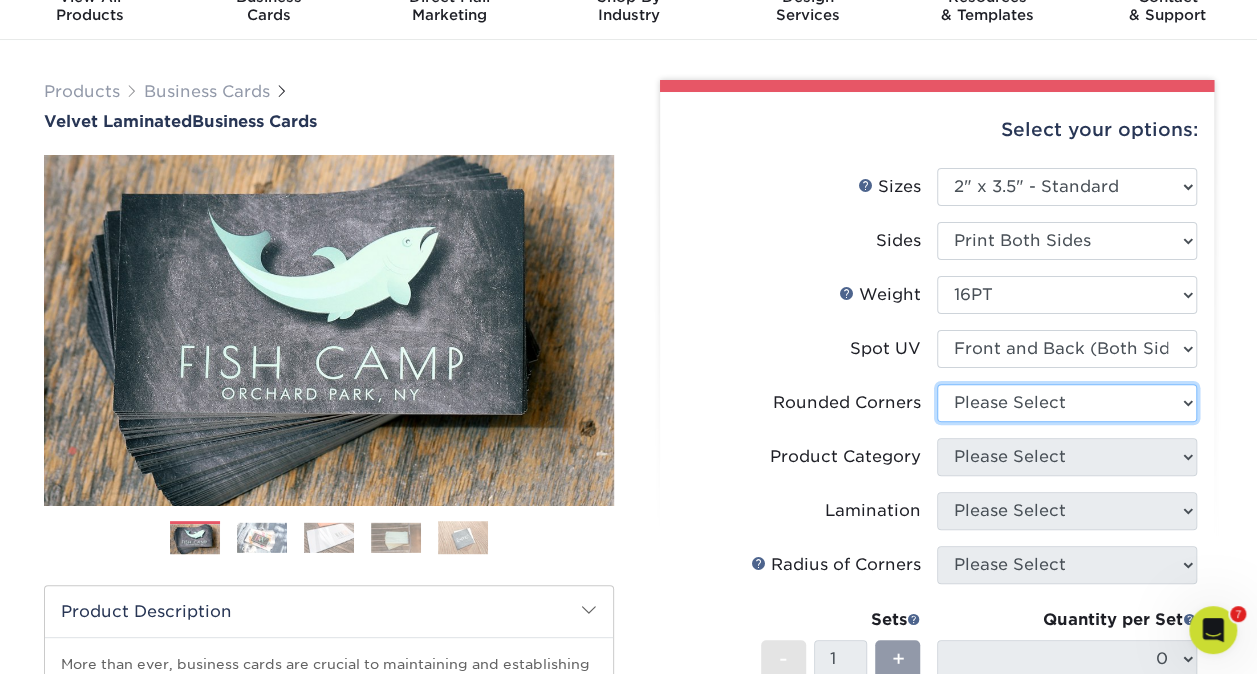click on "Please Select
Yes - Round 2 Corners                                                    Yes - Round 4 Corners                                                    No" at bounding box center [1067, 403] 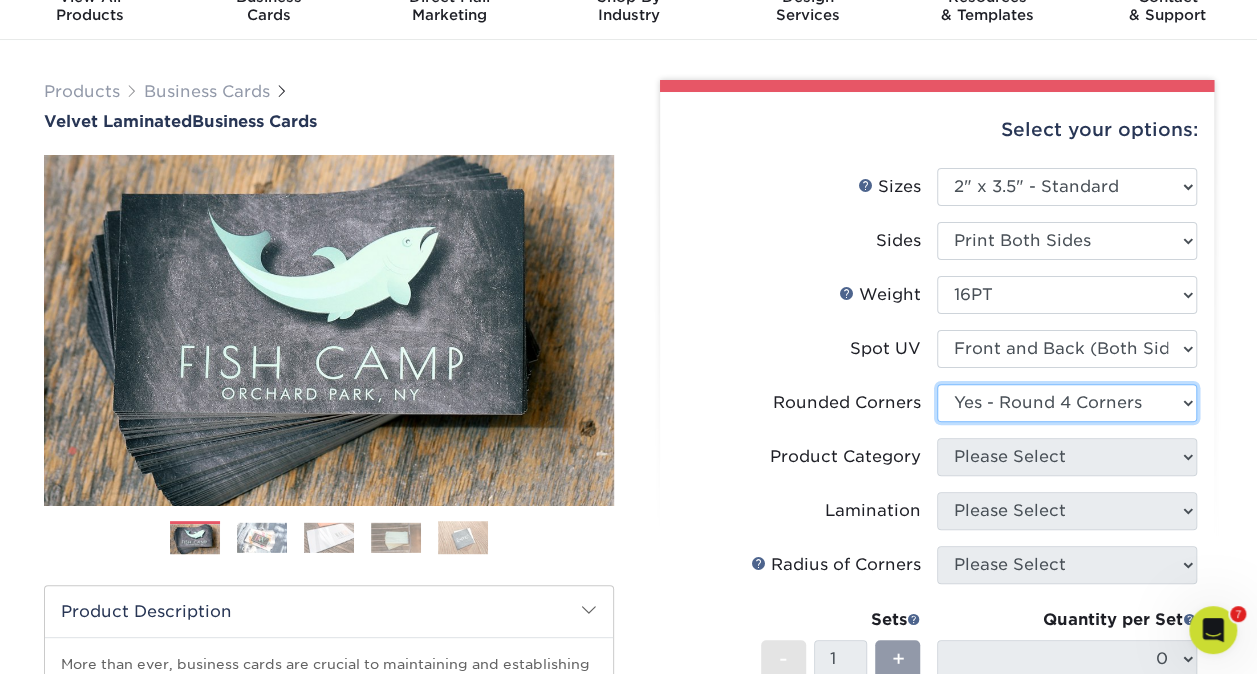 click on "Please Select
Yes - Round 2 Corners                                                    Yes - Round 4 Corners                                                    No" at bounding box center (1067, 403) 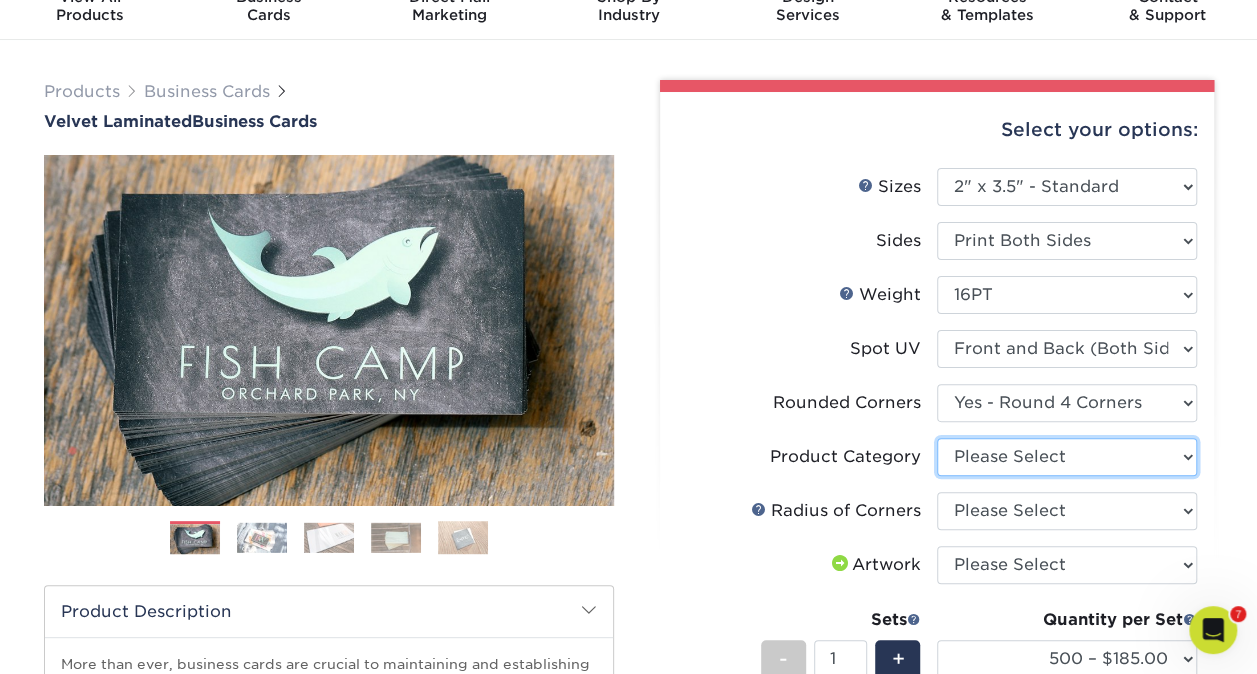 click on "Please Select Business Cards" at bounding box center [1067, 457] 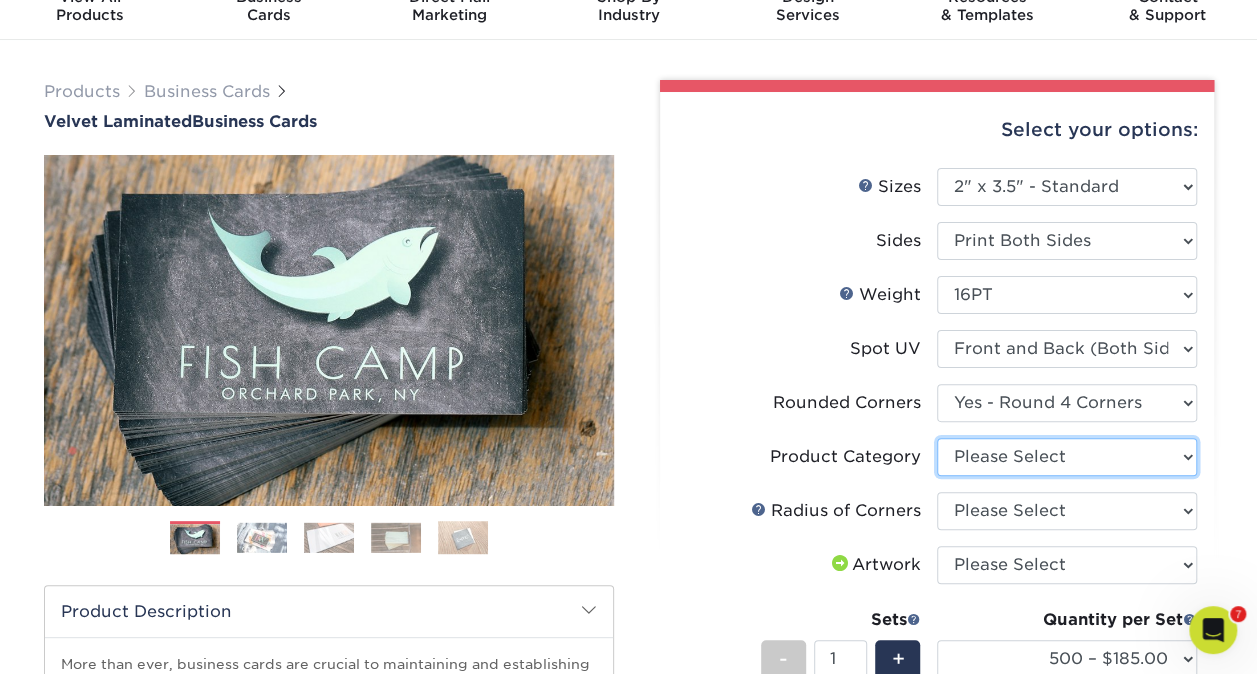 select on "3b5148f1-0588-4f88-a218-97bcfdce65c1" 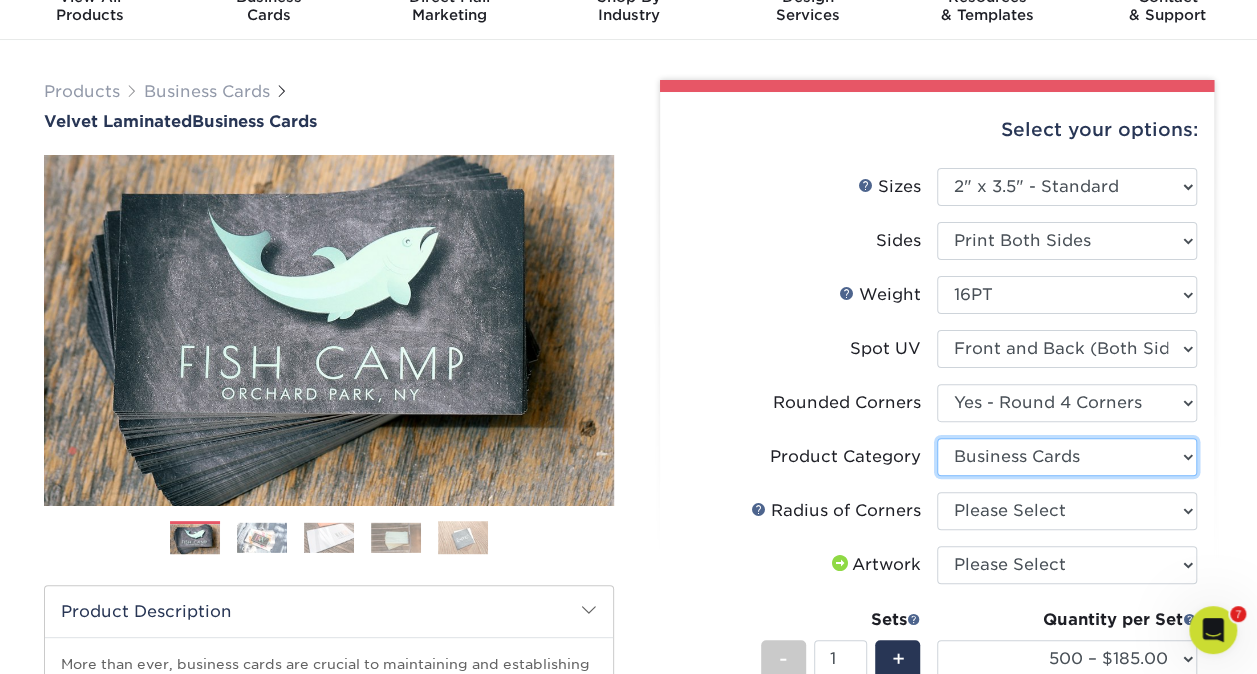 click on "Please Select Business Cards" at bounding box center [1067, 457] 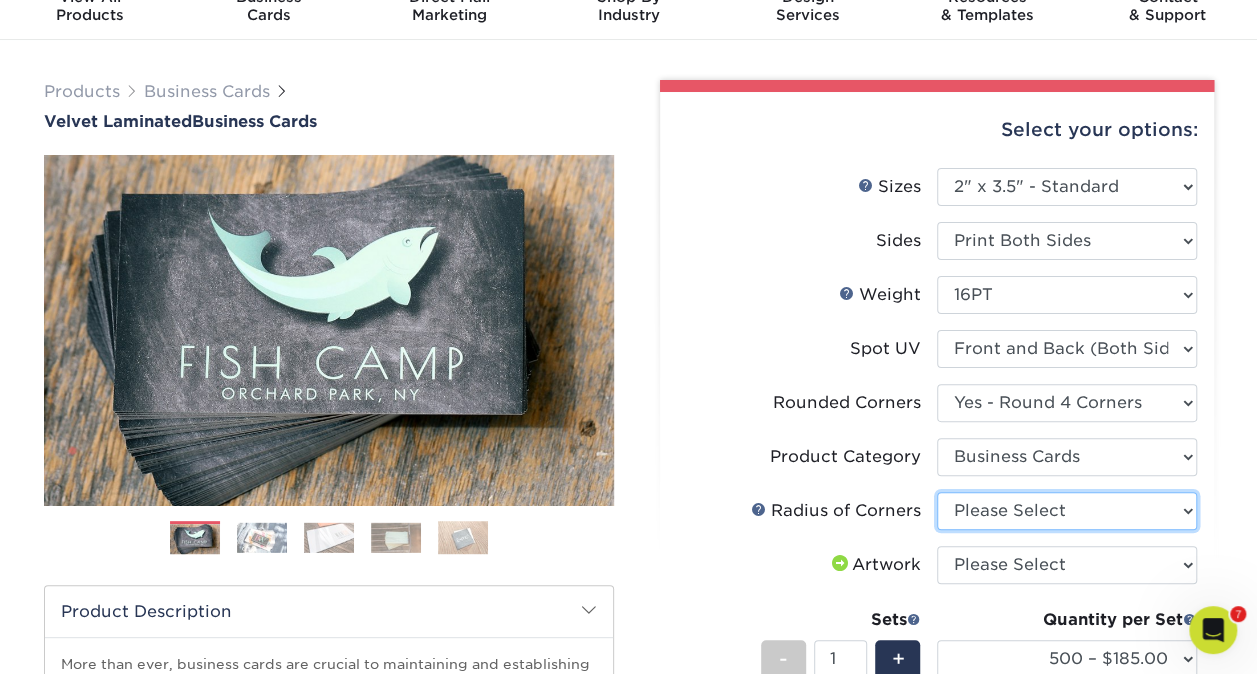 click on "Please Select Rounded 1/8" Rounded 1/4"" at bounding box center (1067, 511) 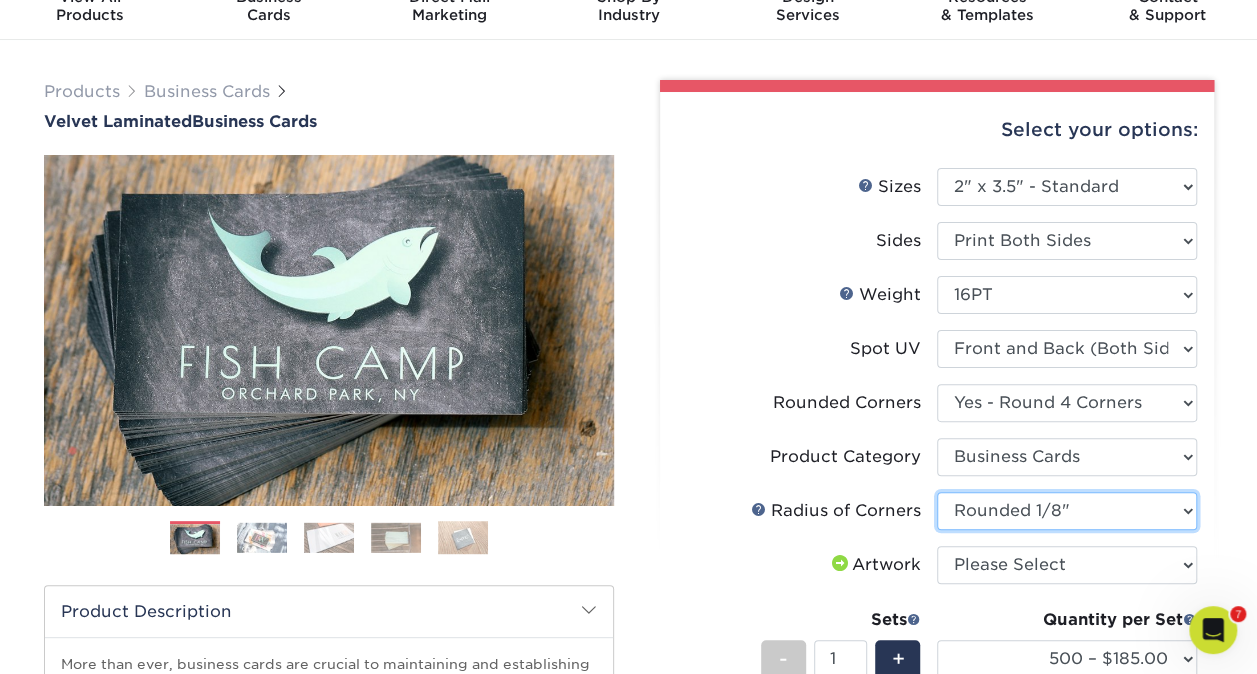 click on "Please Select Rounded 1/8" Rounded 1/4"" at bounding box center (1067, 511) 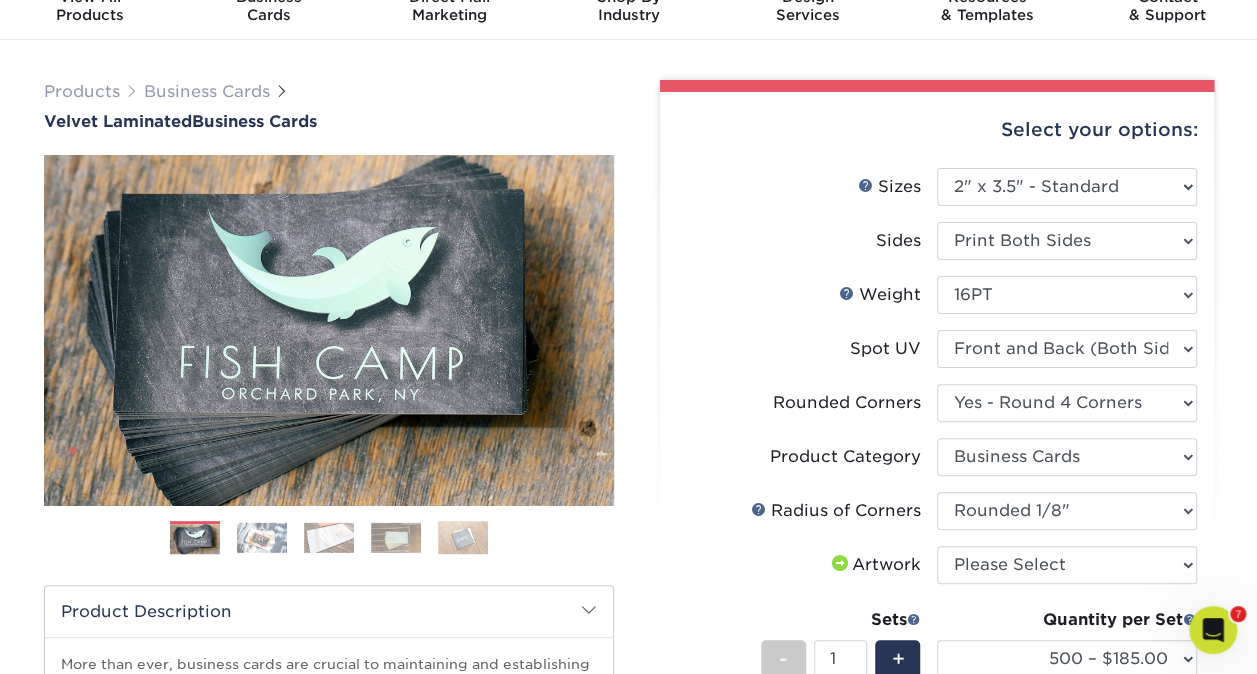 drag, startPoint x: 1048, startPoint y: 569, endPoint x: 822, endPoint y: 571, distance: 226.00885 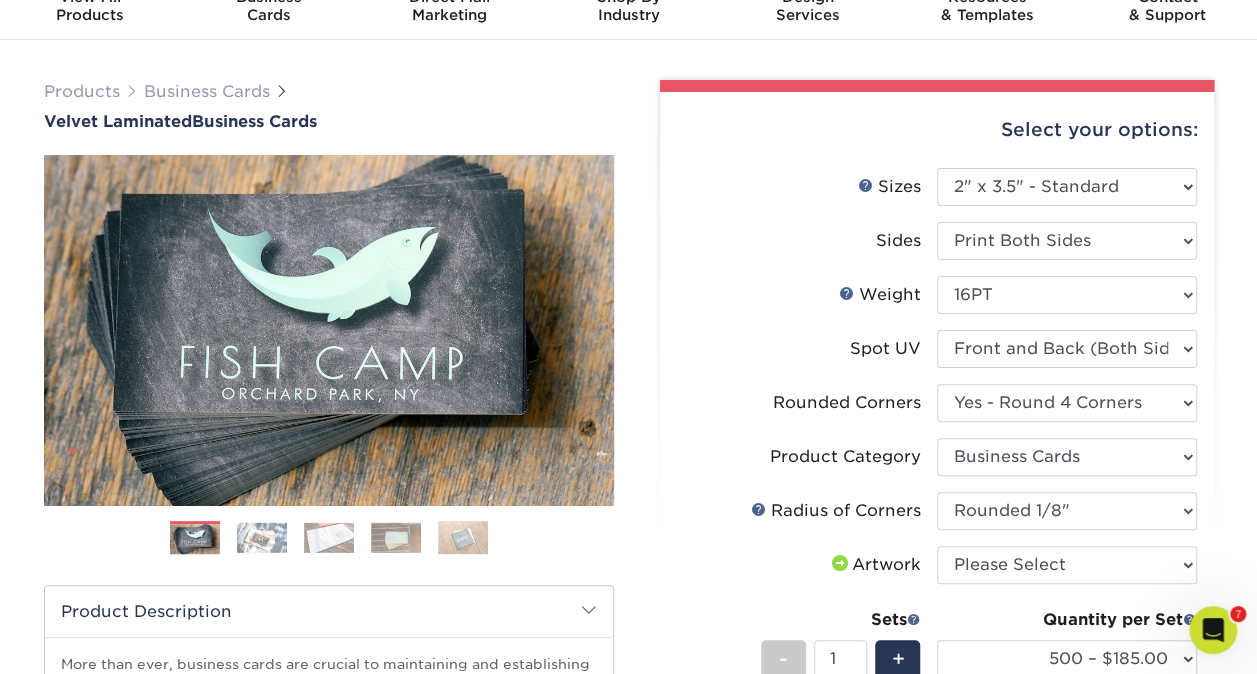 click at bounding box center (840, 564) 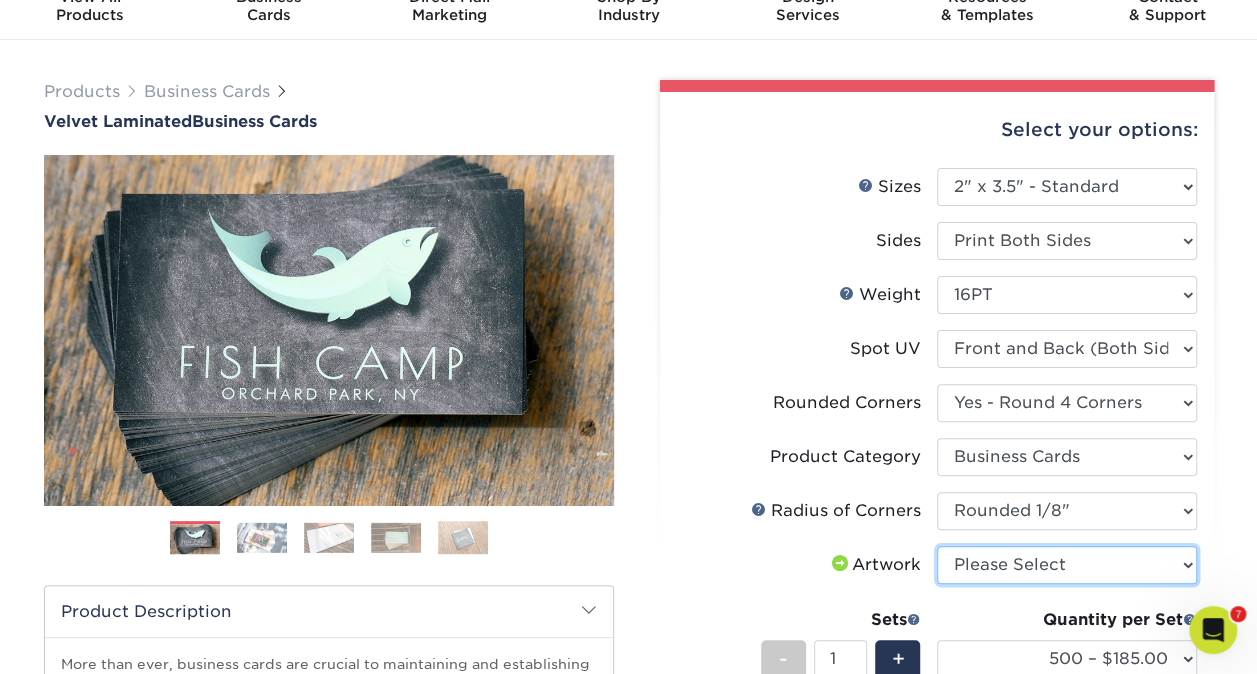 click on "Please Select I will upload files I need a design - $100" at bounding box center (1067, 565) 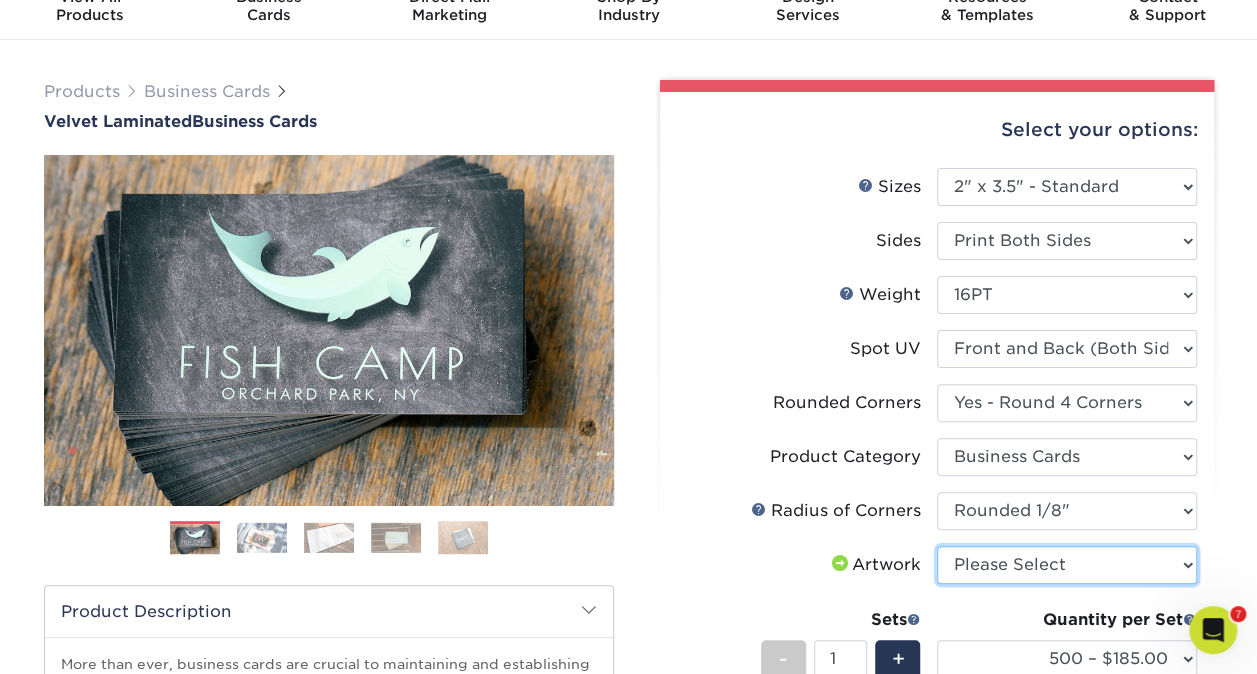 select on "upload" 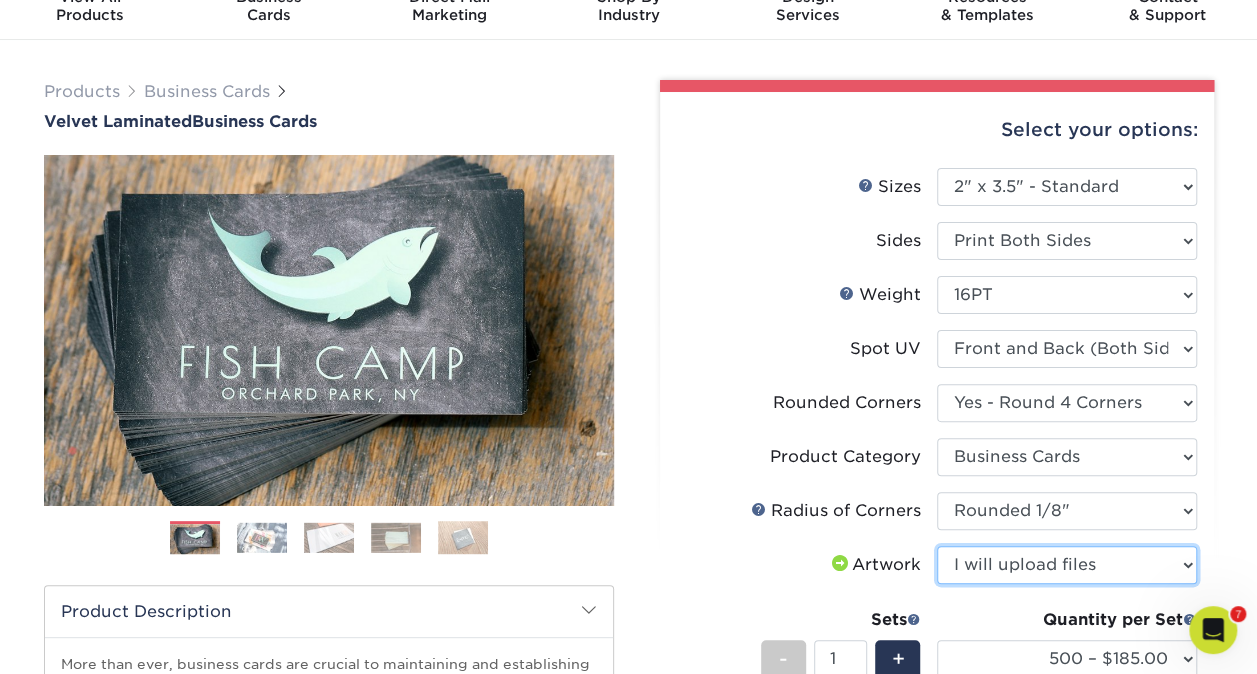 click on "Please Select I will upload files I need a design - $100" at bounding box center [1067, 565] 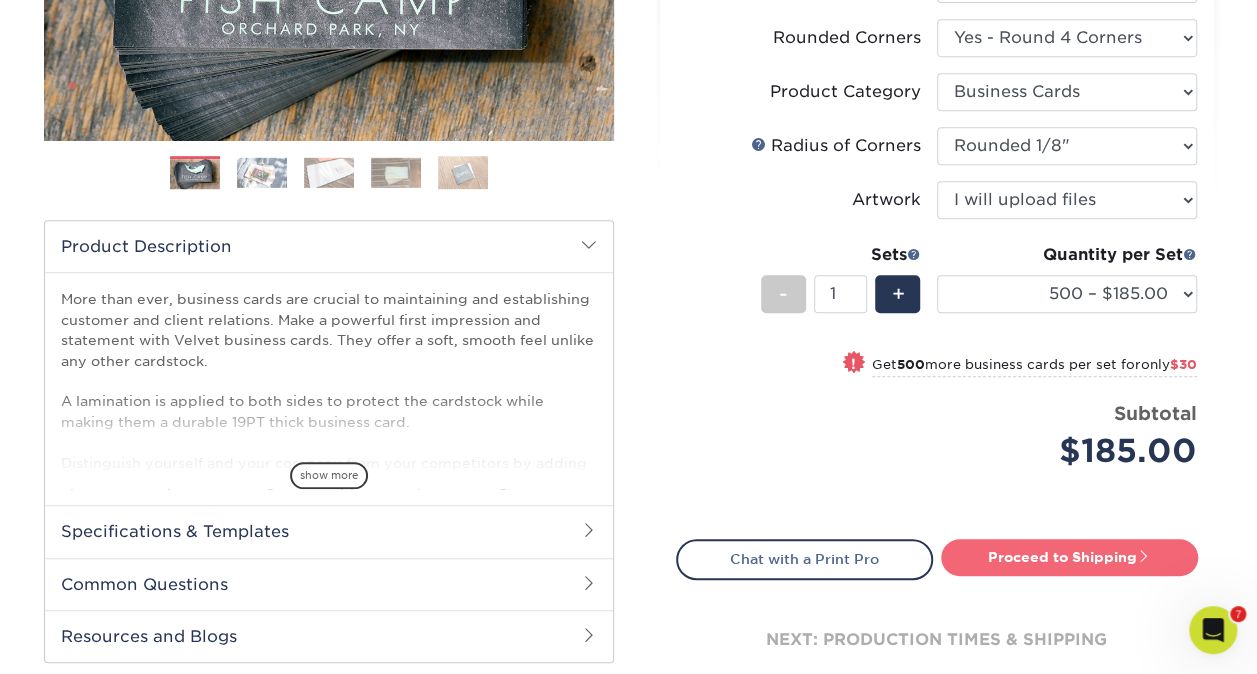 click on "Proceed to Shipping" at bounding box center (1069, 557) 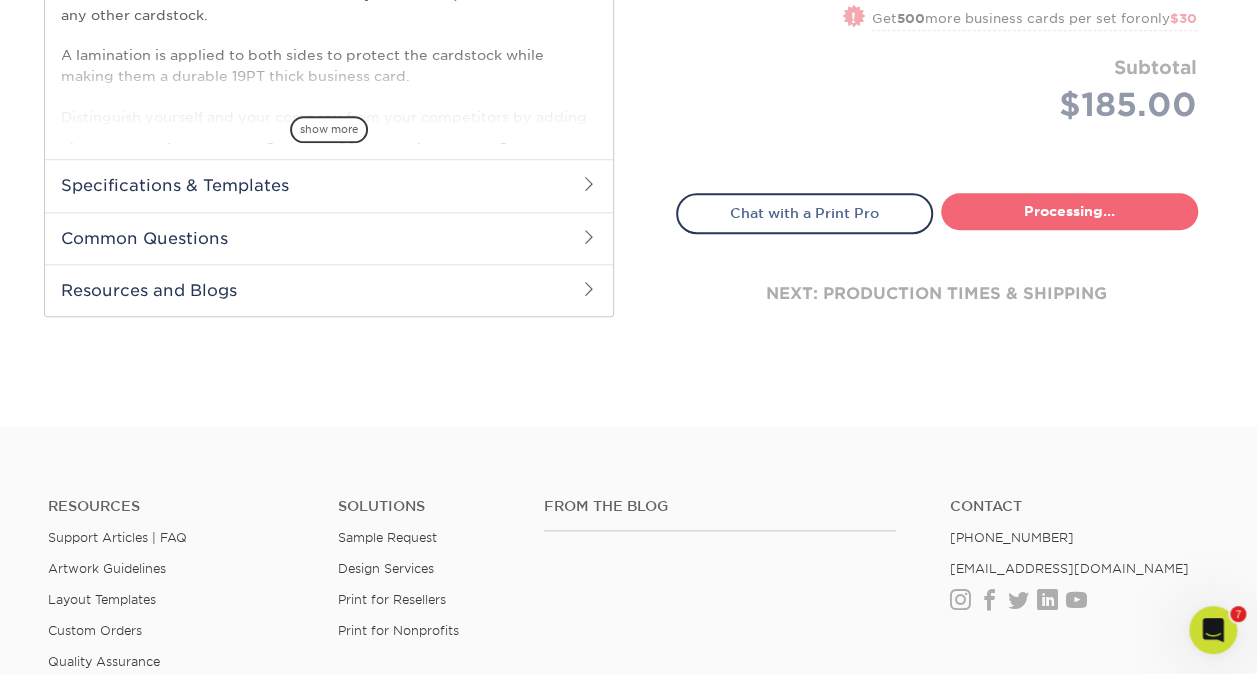 select on "324fe1f0-70d0-4914-adf4-8f61103db615" 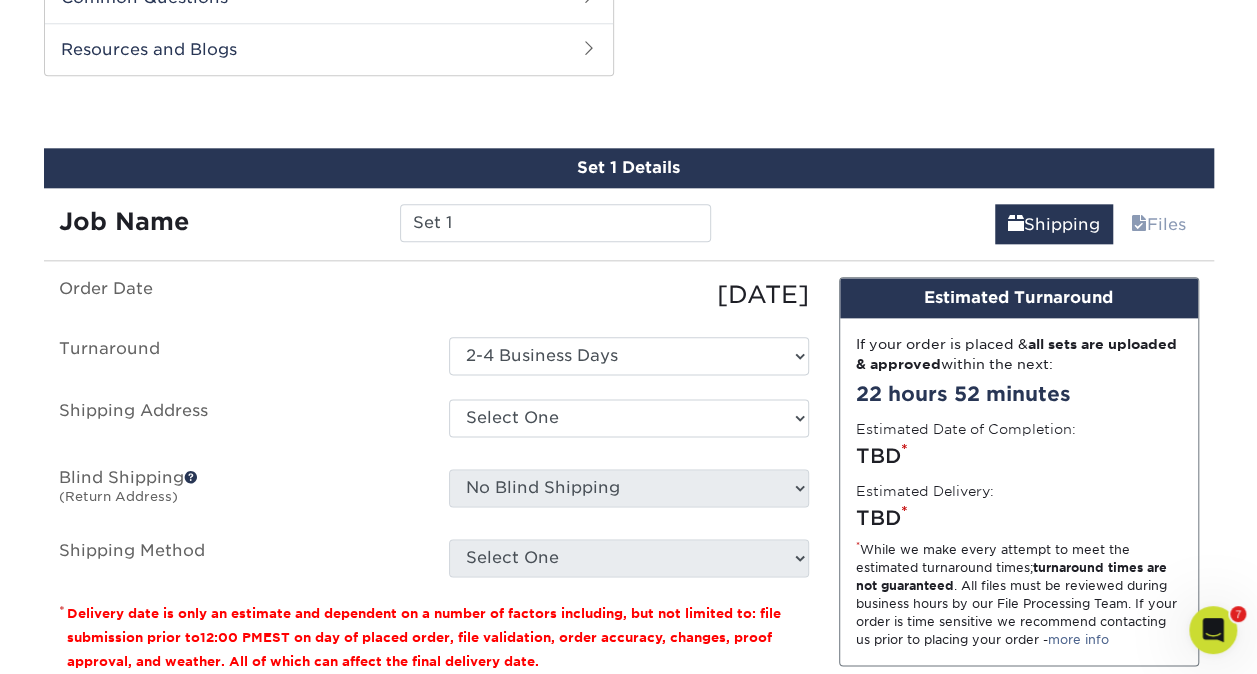 scroll, scrollTop: 1046, scrollLeft: 0, axis: vertical 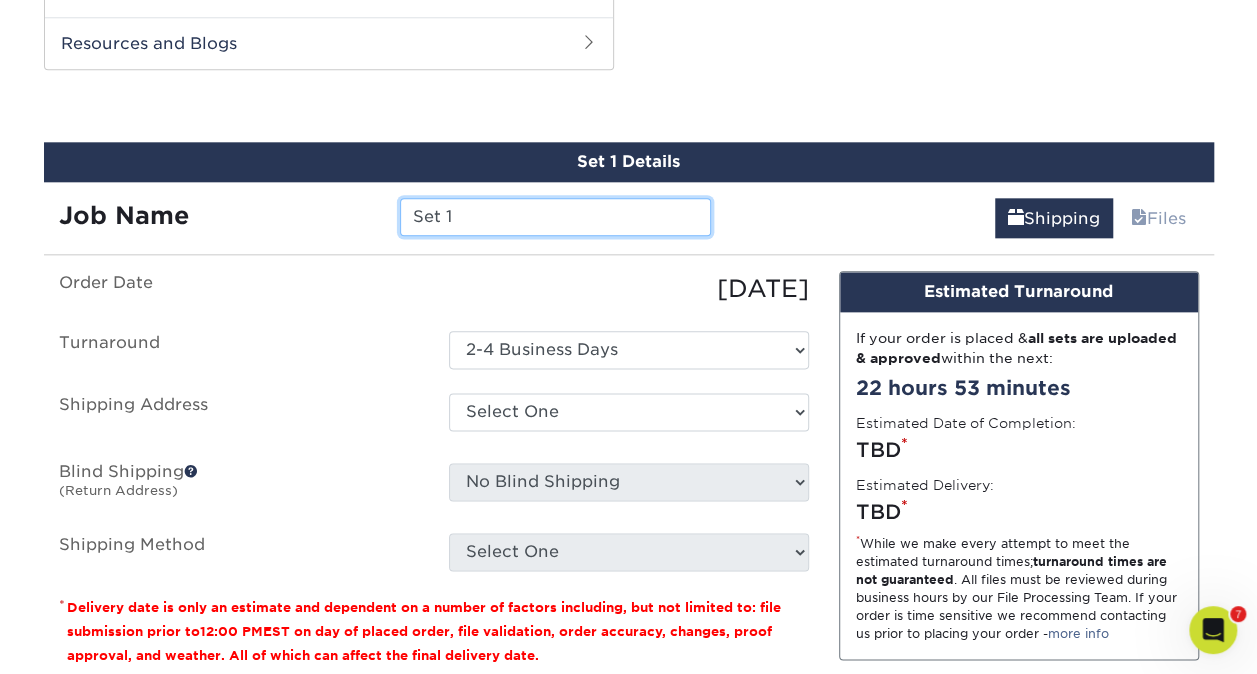drag, startPoint x: 476, startPoint y: 214, endPoint x: 242, endPoint y: 192, distance: 235.0319 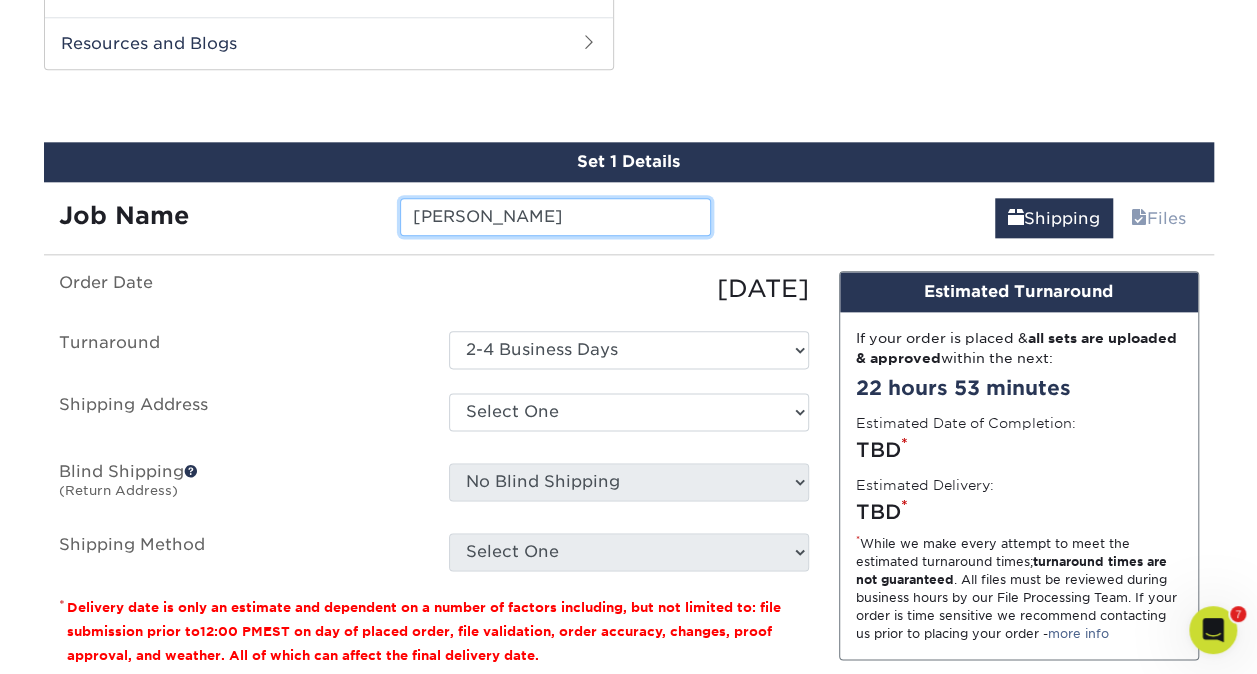 type on "[PERSON_NAME]" 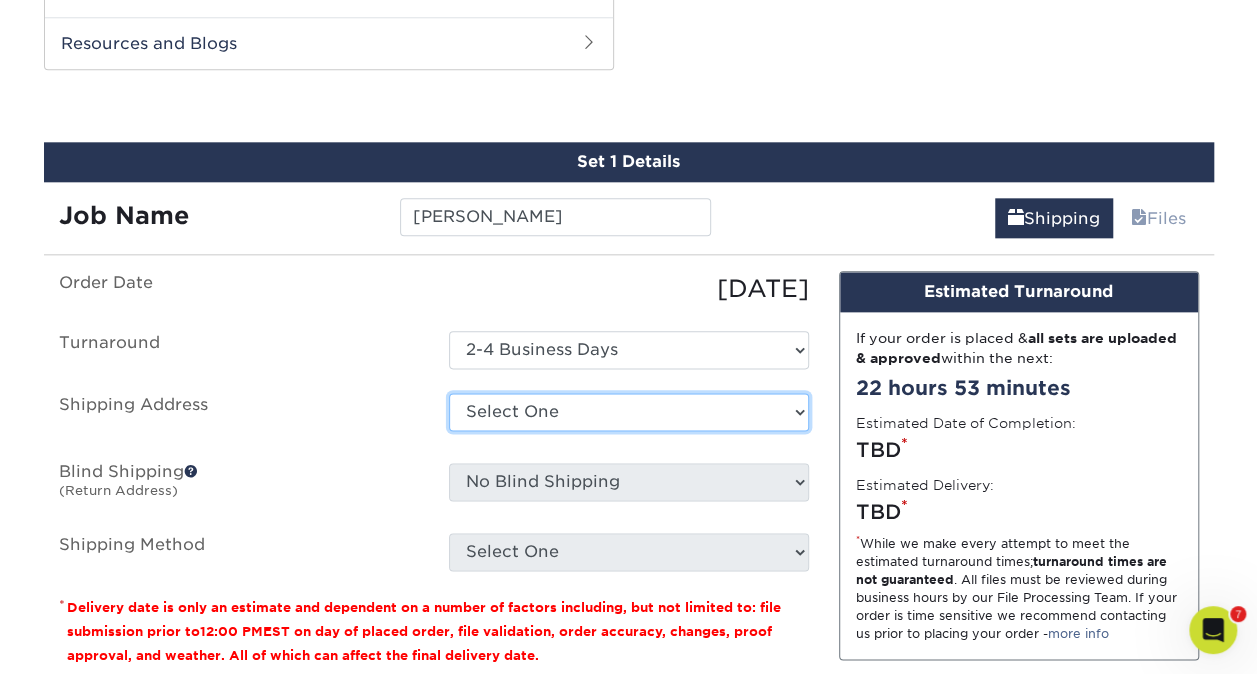 click on "Select One
Adam Nygaard
Annalyn
Annalyn Jones
Aruna Chandra
Ben Yang
Brandon M
Brandon Zschokke
Camille Cruz
Colleen C
Colleen Campbell
Daniel Lightbody
Dave Smith
David Jackson
Diane Giacomozzi
Don Harris
Gary Cristini
Holly Roberts
Howard Henward
Hugh Scott
Hyland Markle
Ishaan Puranik
Jared Clark
Jason Abiecunas
Jason Lally JC Reymond" at bounding box center (629, 412) 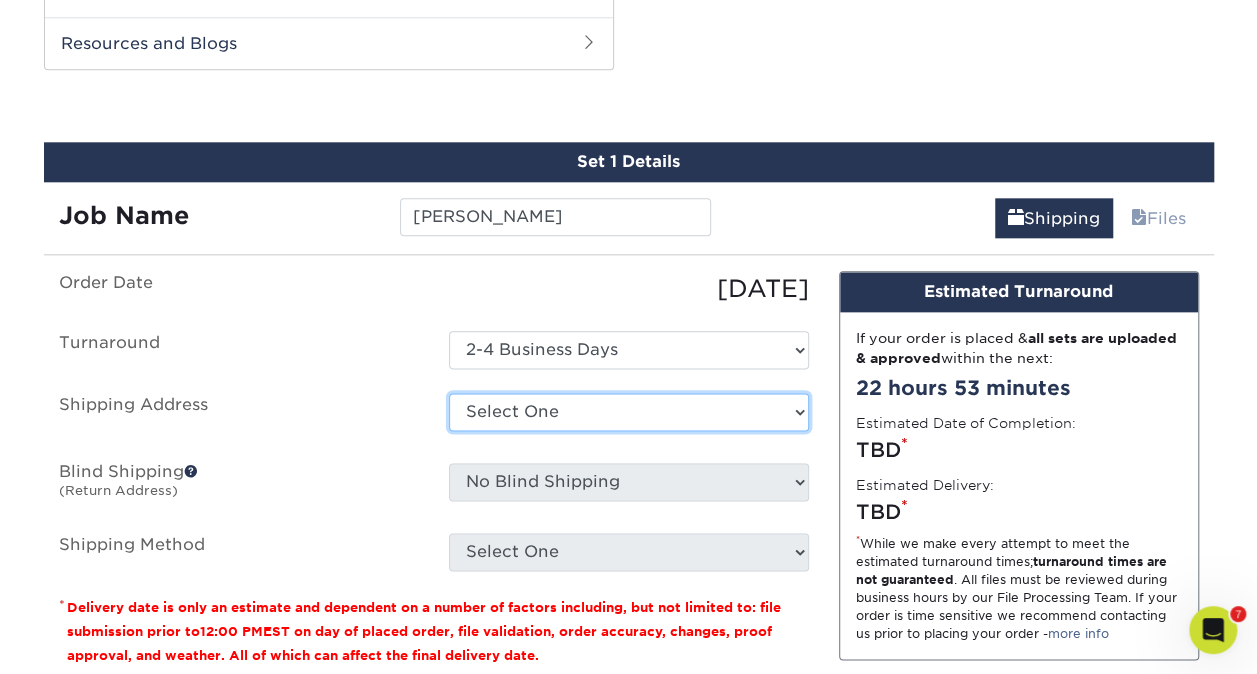 select on "245731" 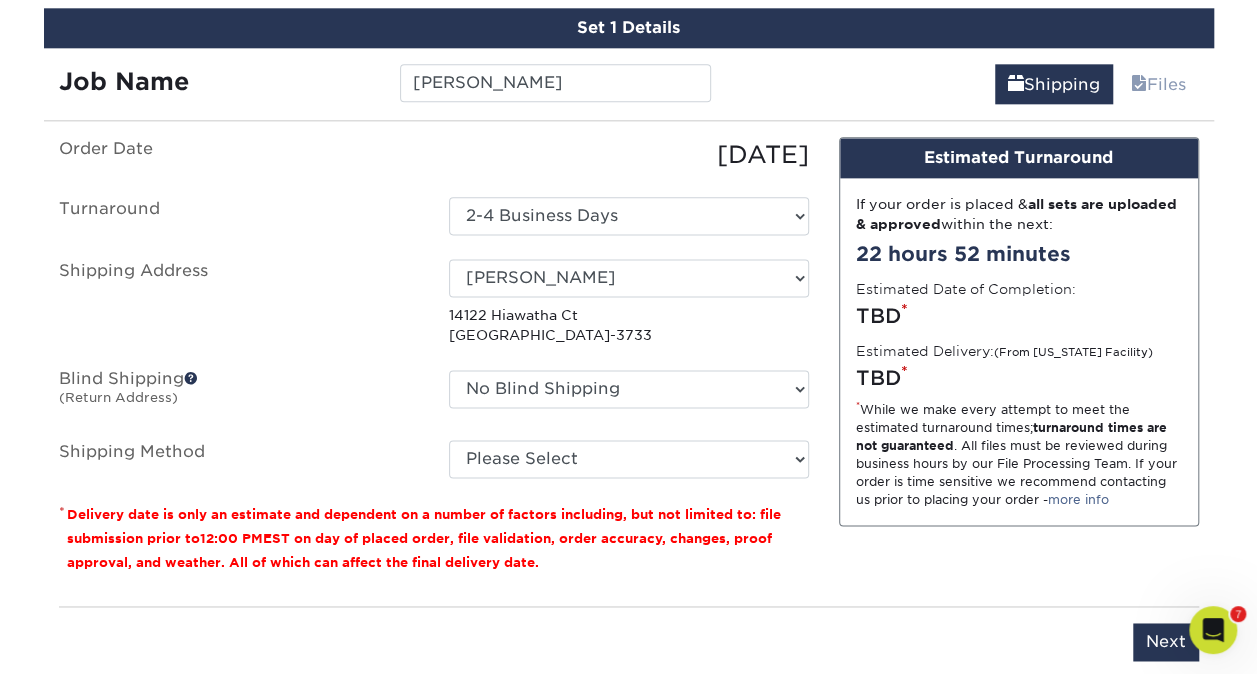 scroll, scrollTop: 1182, scrollLeft: 0, axis: vertical 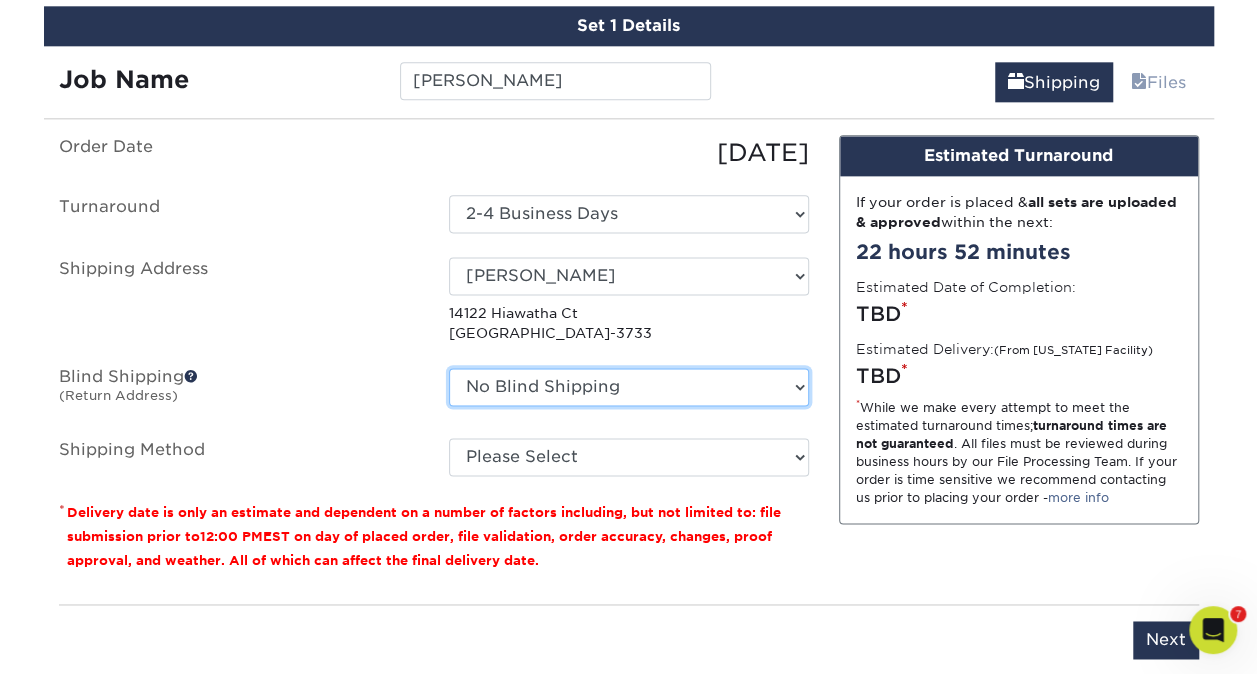 click on "No Blind Shipping
Adam Nygaard
Annalyn
Annalyn Jones
Aruna Chandra
Ben Yang
Brandon M
Brandon Zschokke
Camille Cruz
Colleen C
Colleen Campbell
Daniel Lightbody
Dave Smith
David Jackson
Diane Giacomozzi
Don Harris
Gary Cristini
Holly Roberts
Howard Henward
Hugh Scott
Hyland Markle
Ishaan Puranik
Jared Clark
Jason Abiecunas
Jason Lally" at bounding box center [629, 387] 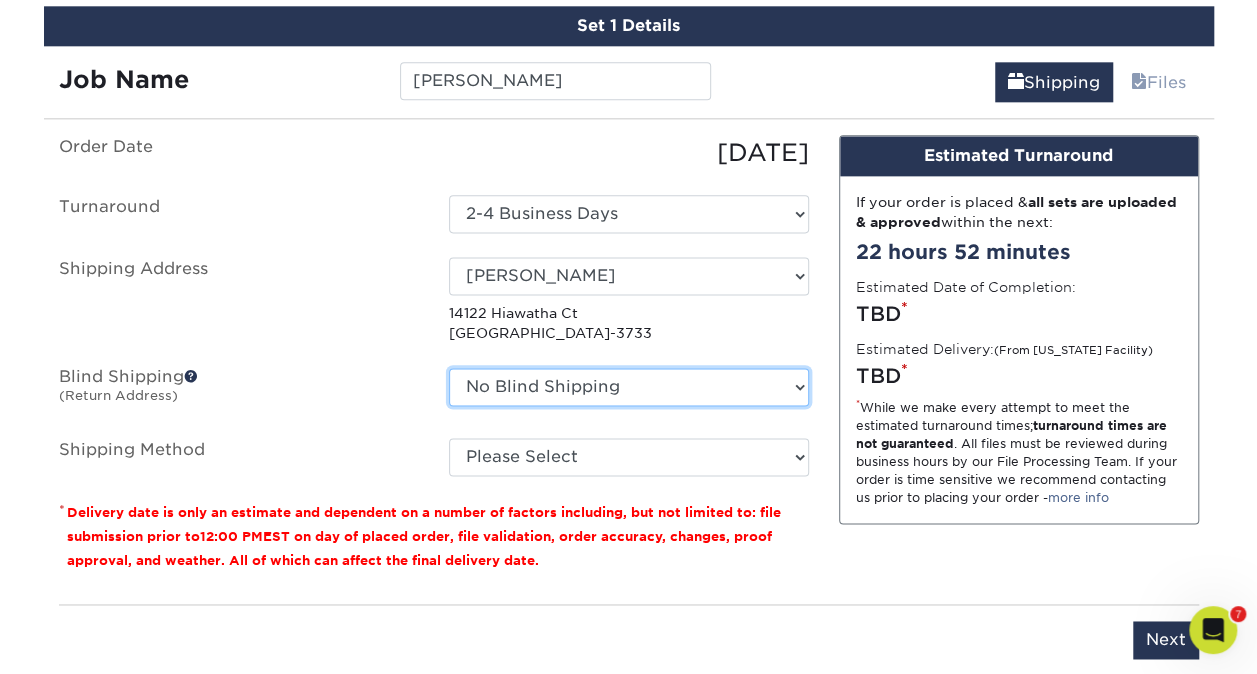 click on "No Blind Shipping
Adam Nygaard
Annalyn
Annalyn Jones
Aruna Chandra
Ben Yang
Brandon M
Brandon Zschokke
Camille Cruz
Colleen C
Colleen Campbell
Daniel Lightbody
Dave Smith
David Jackson
Diane Giacomozzi
Don Harris
Gary Cristini
Holly Roberts
Howard Henward
Hugh Scott
Hyland Markle
Ishaan Puranik
Jared Clark
Jason Abiecunas
Jason Lally" at bounding box center [629, 387] 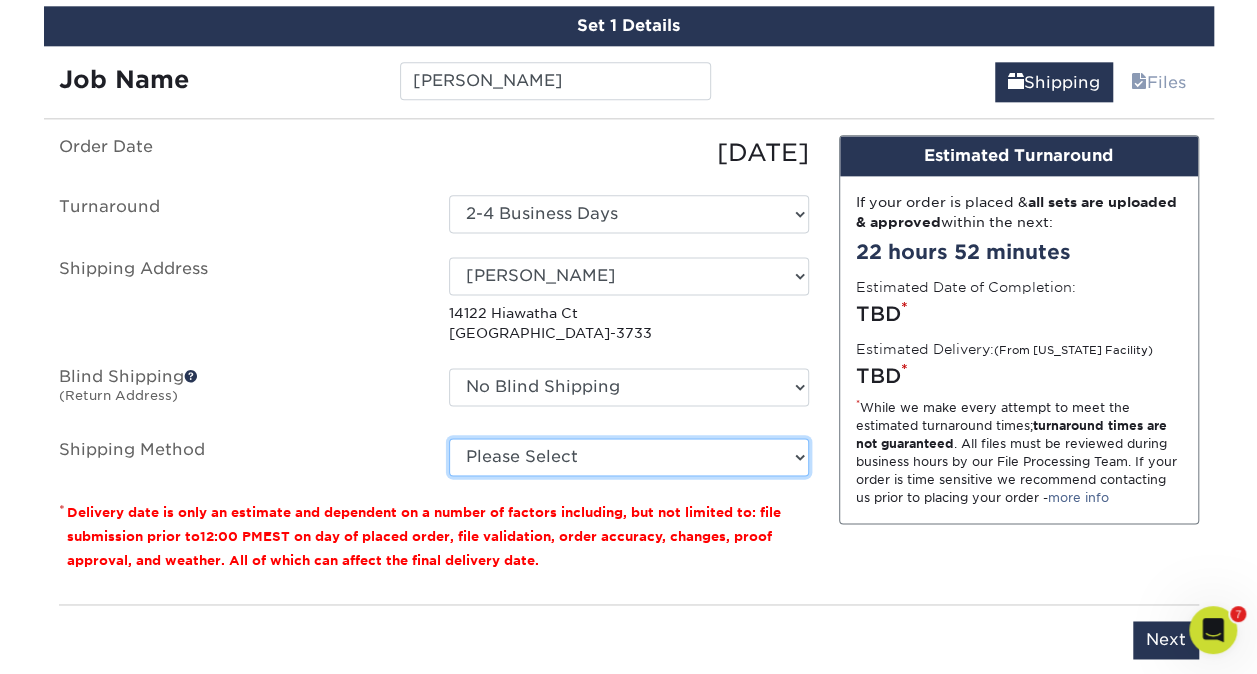 click on "Please Select Ground Shipping (+$8.96) 3 Day Shipping Service (+$19.44) 2 Day Air Shipping (+$19.90) Next Day Shipping by 5pm (+$29.79) Next Day Shipping by 12 noon (+$31.35) Next Day Air Early A.M. (+$152.64)" at bounding box center [629, 457] 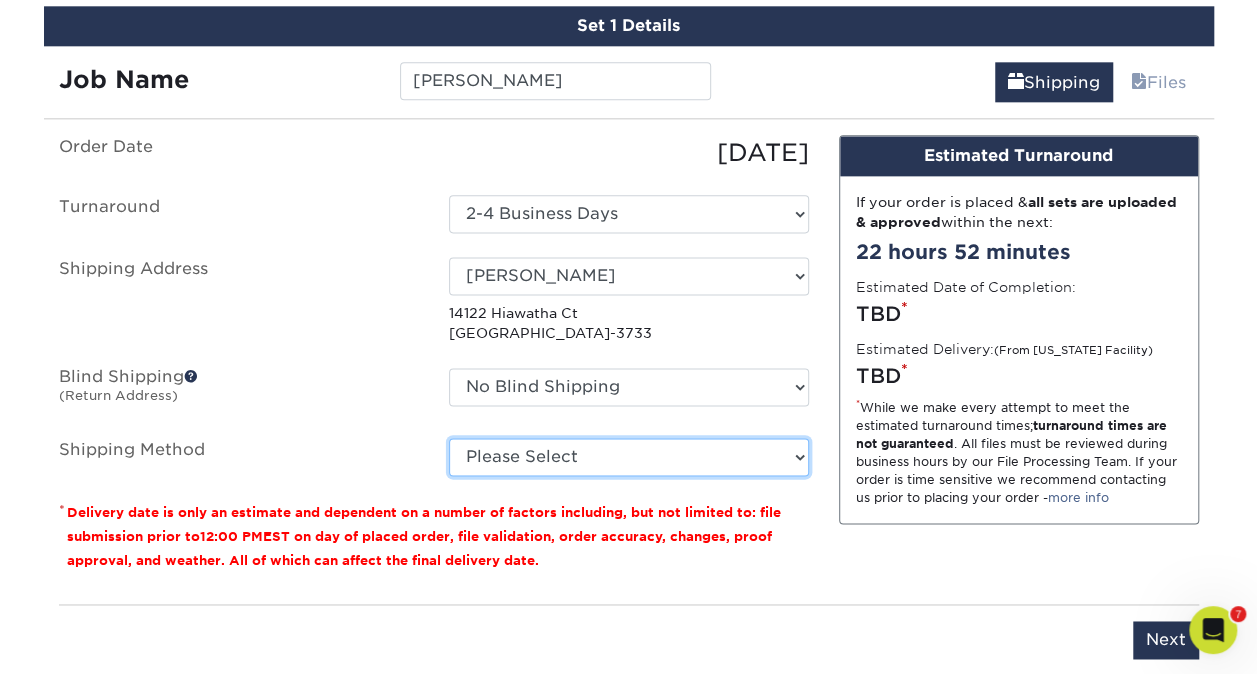 select on "03" 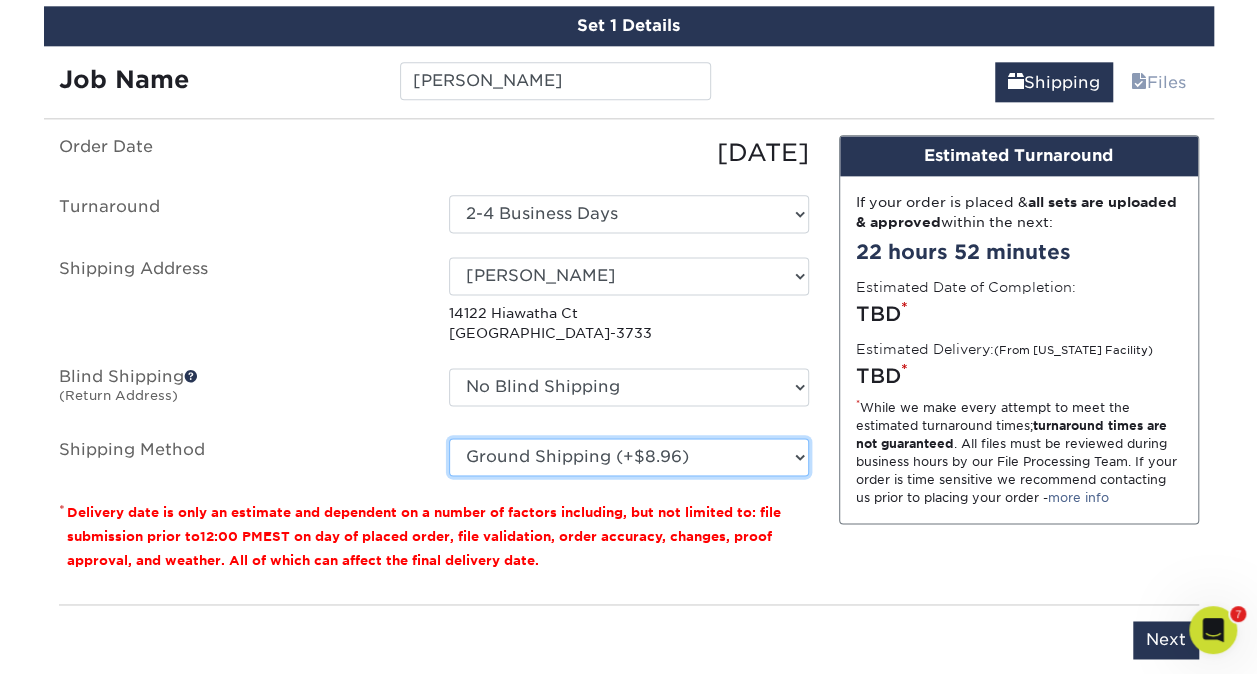 click on "Please Select Ground Shipping (+$8.96) 3 Day Shipping Service (+$19.44) 2 Day Air Shipping (+$19.90) Next Day Shipping by 5pm (+$29.79) Next Day Shipping by 12 noon (+$31.35) Next Day Air Early A.M. (+$152.64)" at bounding box center [629, 457] 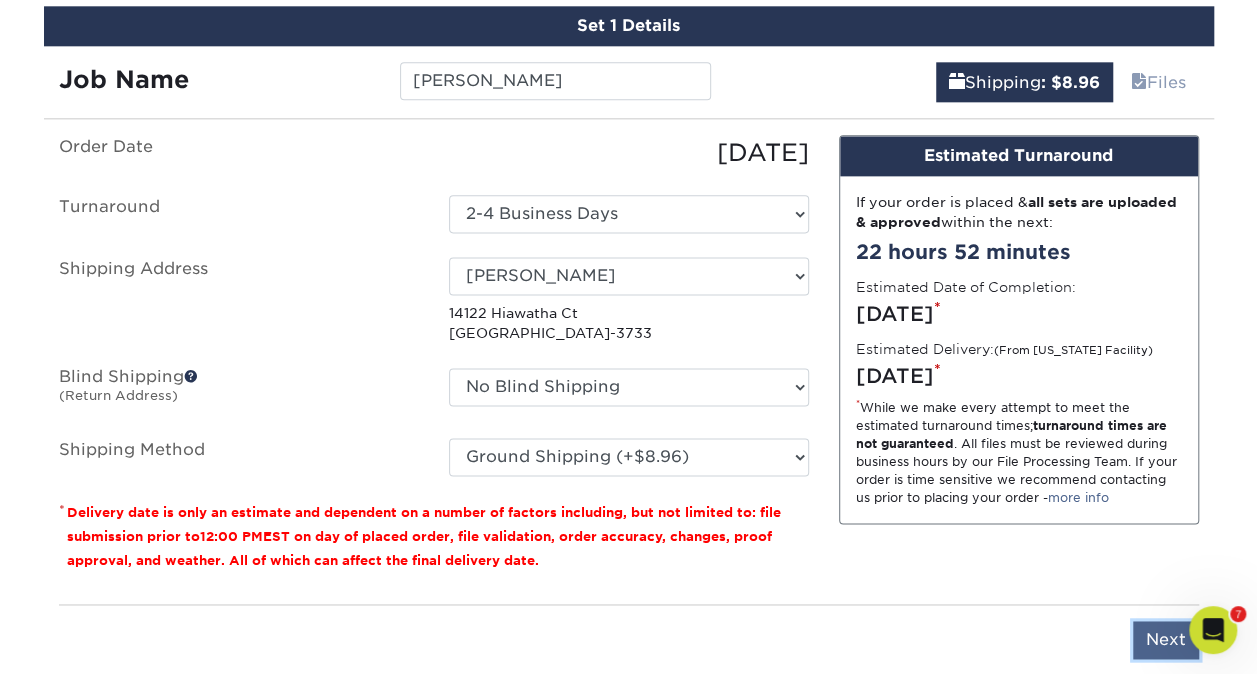 click on "Next" at bounding box center [1166, 640] 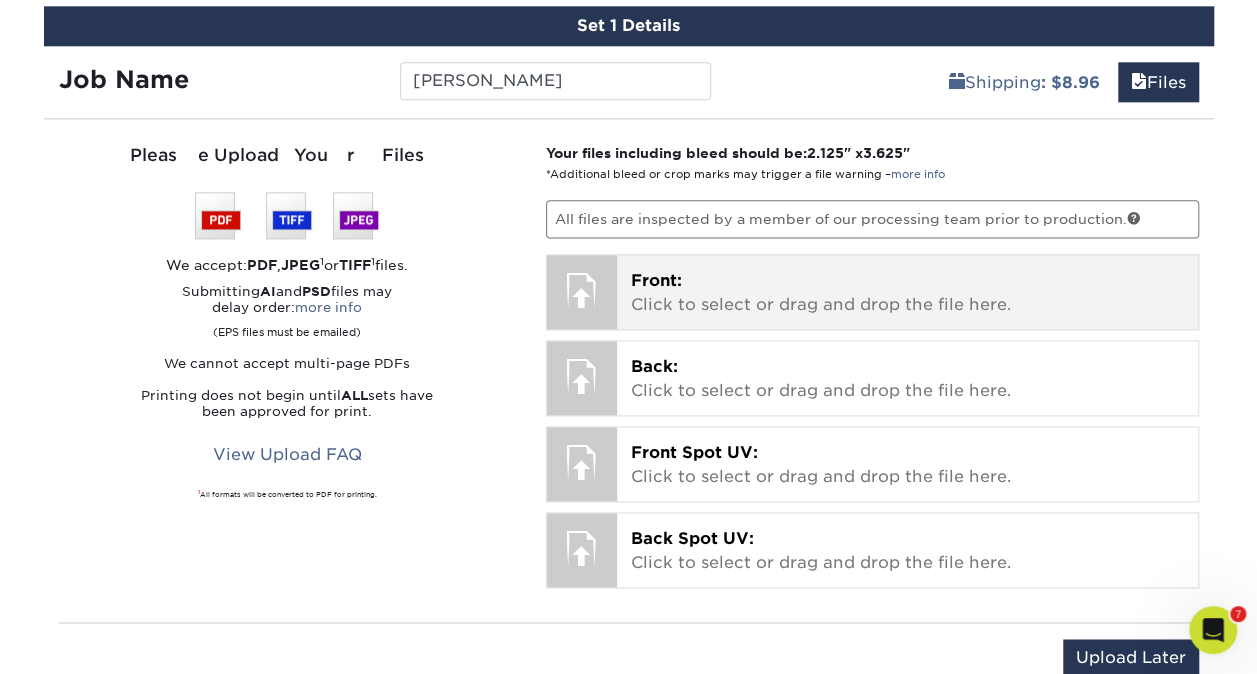 click on "Front: Click to select or drag and drop the file here." at bounding box center (907, 293) 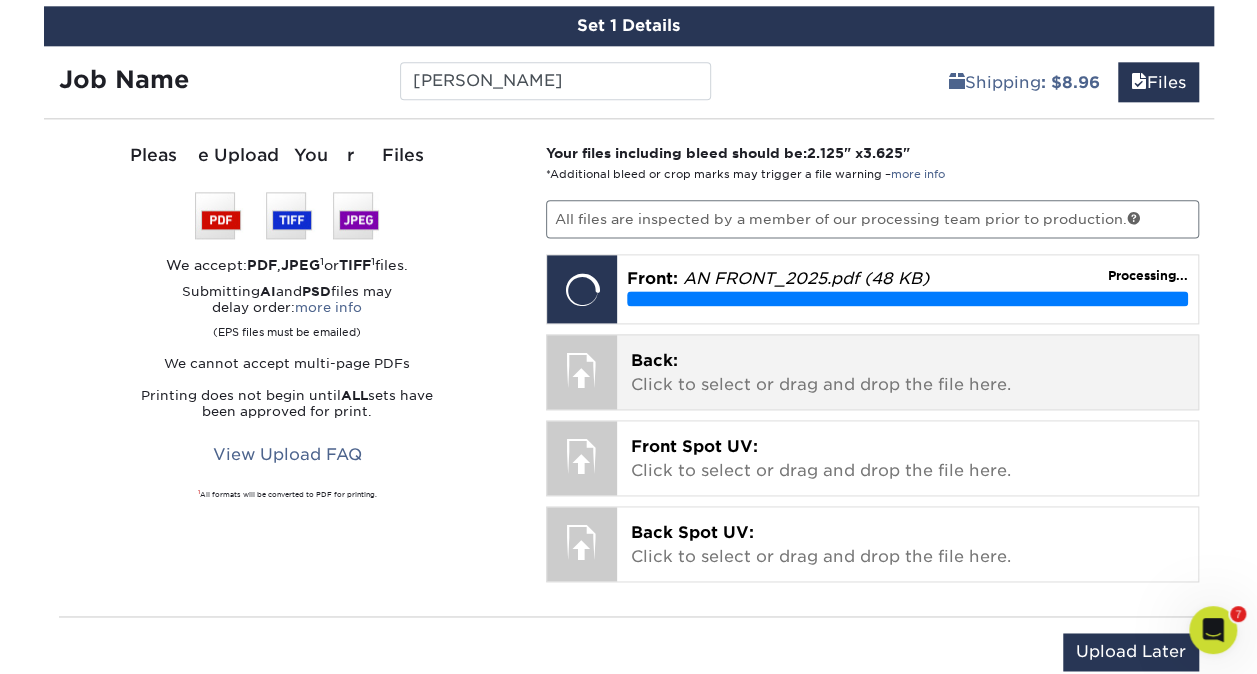 click on "Back: Click to select or drag and drop the file here." at bounding box center [907, 373] 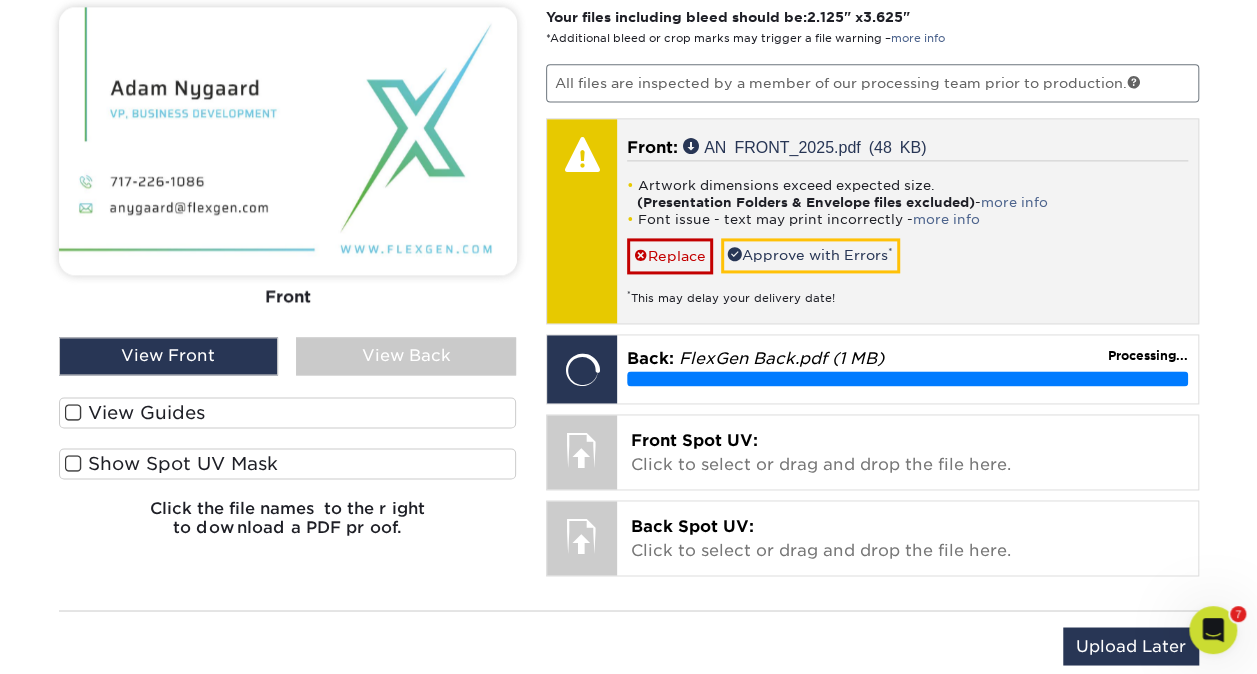 scroll, scrollTop: 1322, scrollLeft: 0, axis: vertical 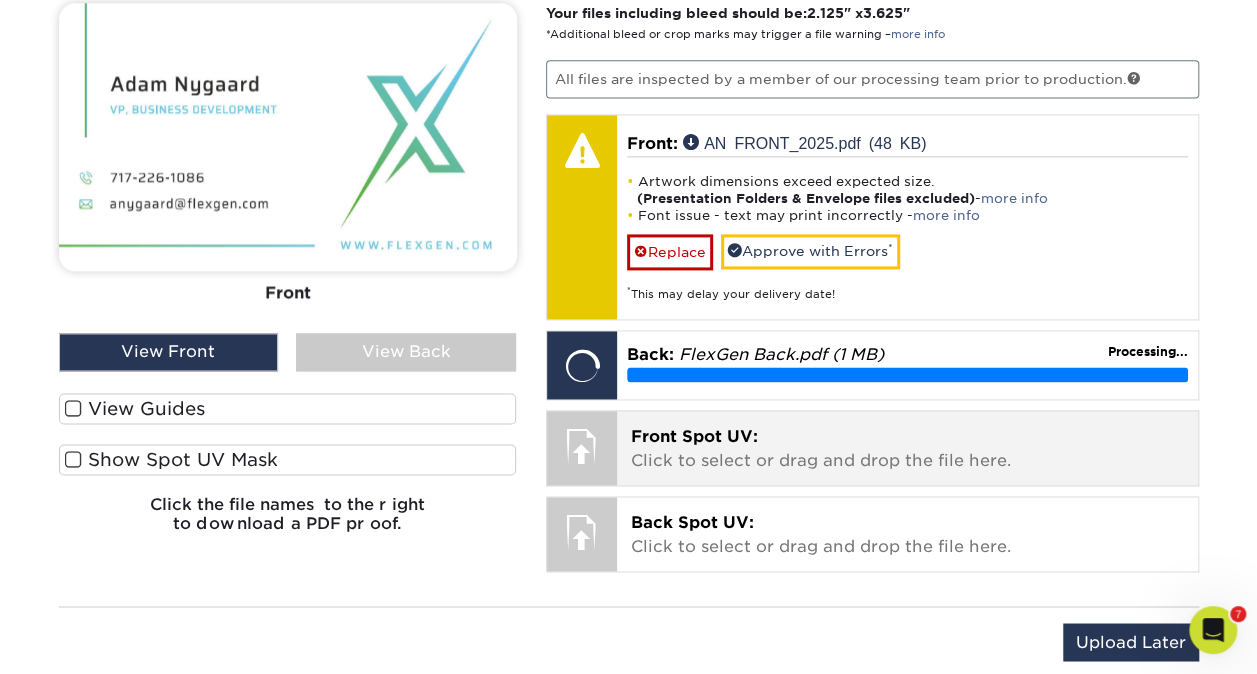 click on "Front Spot UV: Click to select or drag and drop the file here." at bounding box center (907, 449) 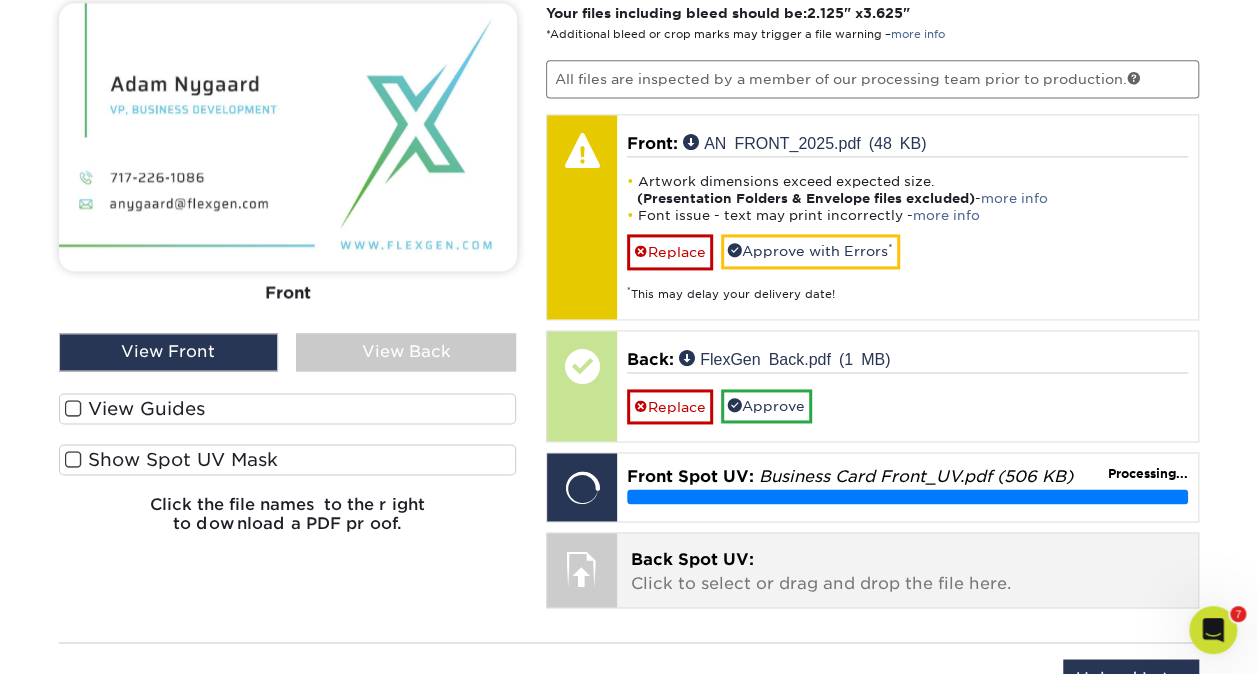 click on "Back Spot UV: Click to select or drag and drop the file here." at bounding box center (907, 571) 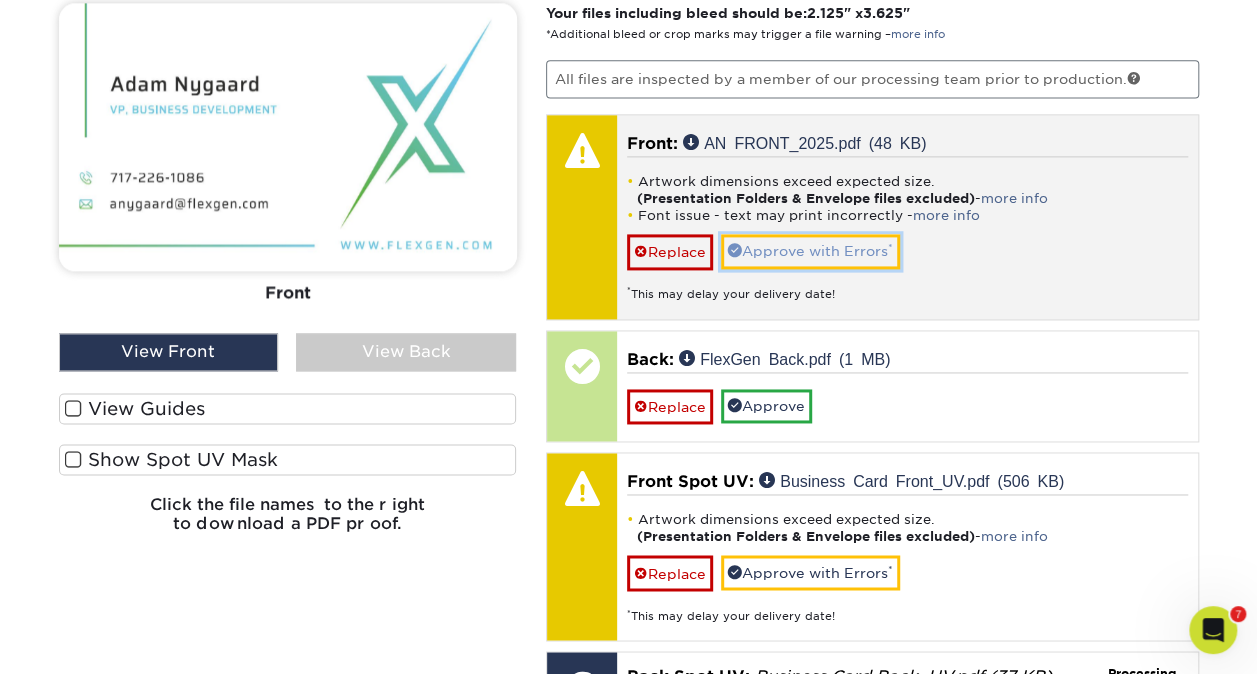 click on "Approve with Errors *" at bounding box center (810, 251) 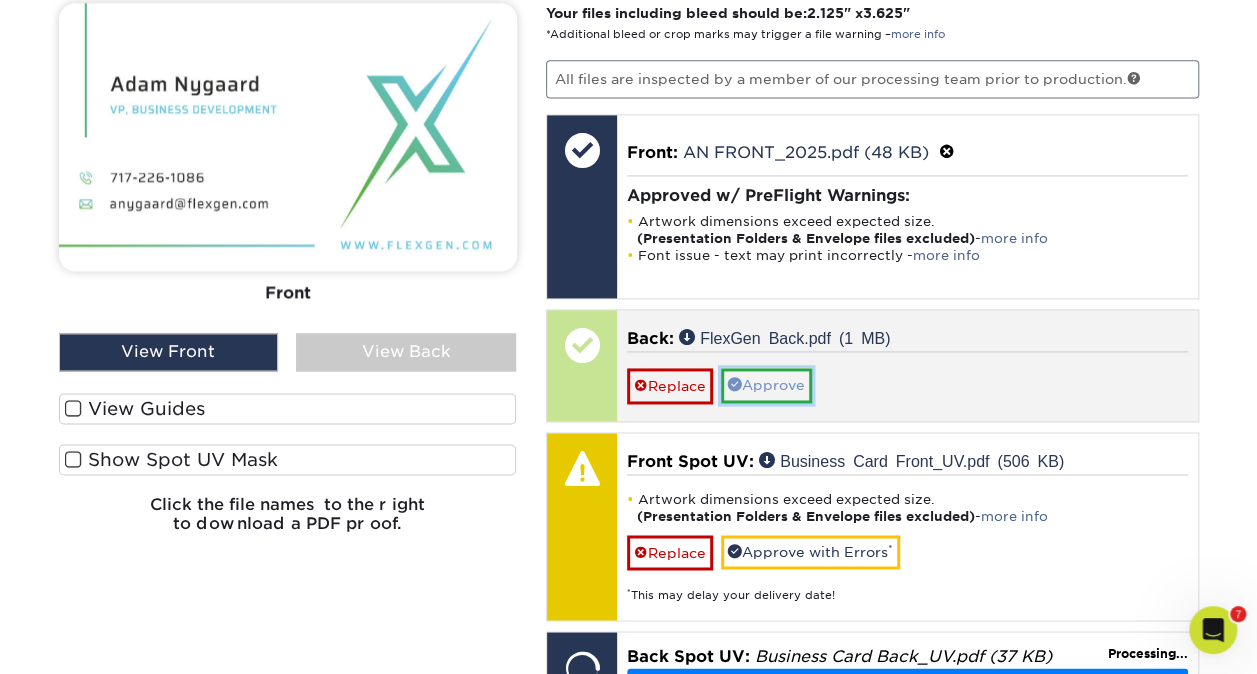 click on "Approve" at bounding box center (766, 385) 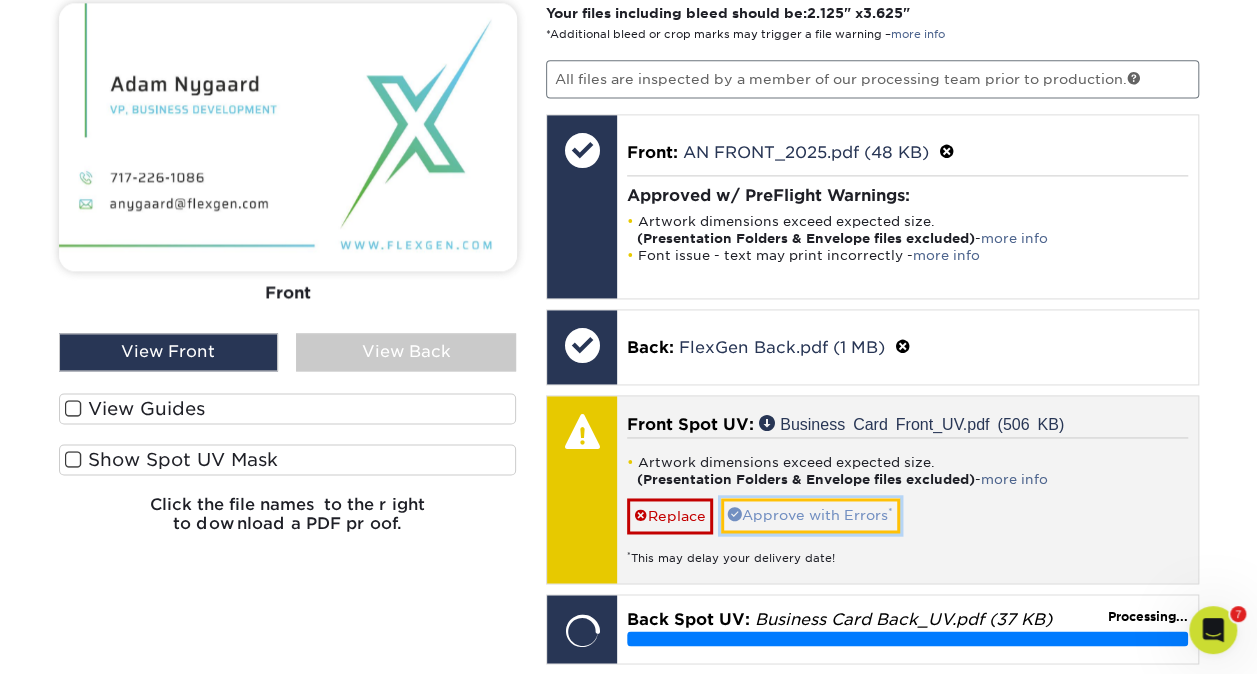 click on "Approve with Errors *" at bounding box center (810, 515) 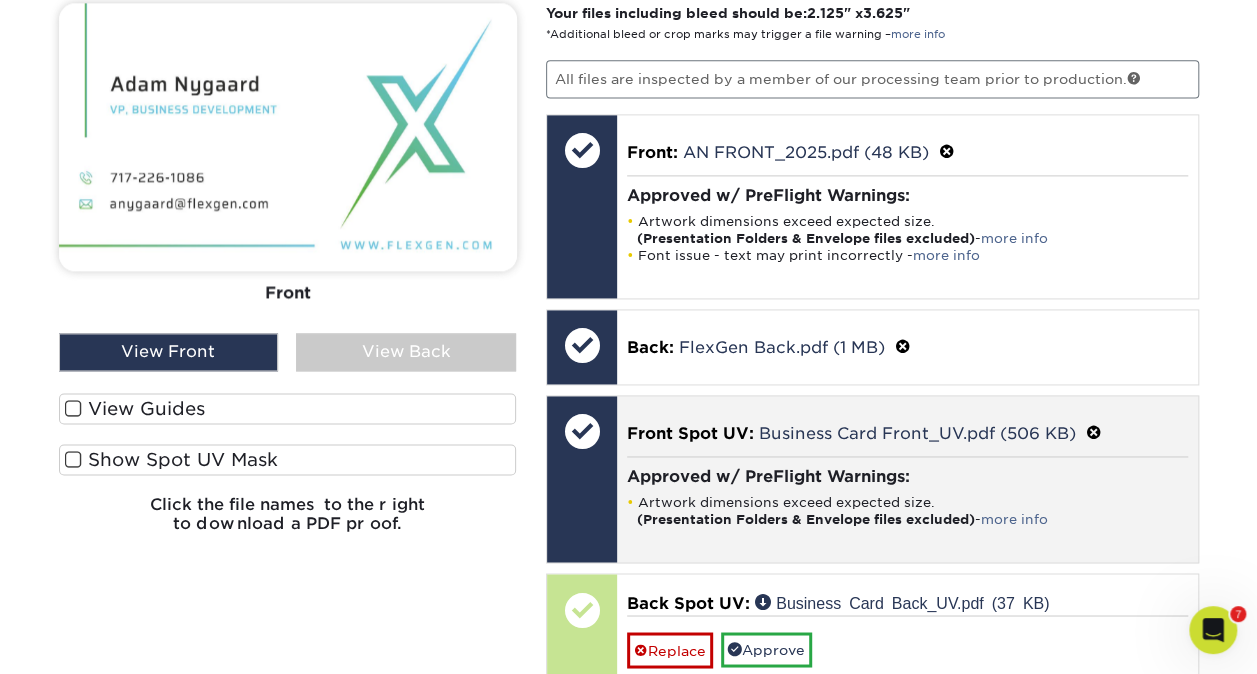 scroll, scrollTop: 1406, scrollLeft: 0, axis: vertical 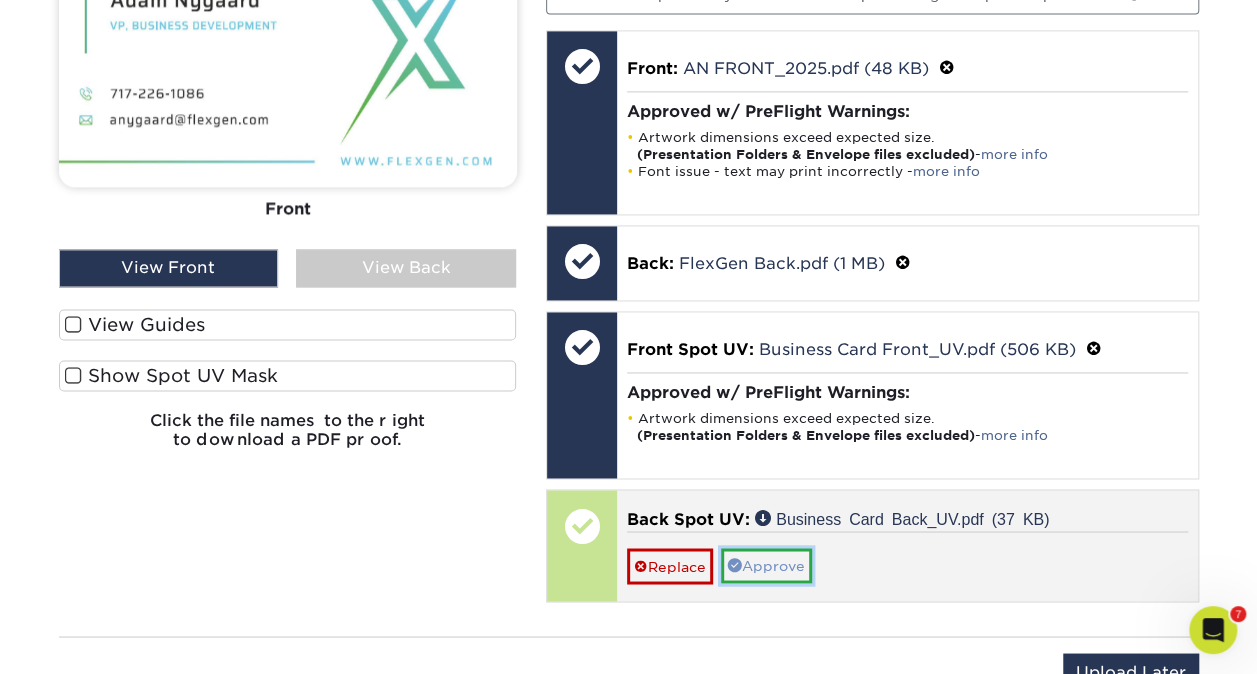 click on "Approve" at bounding box center (766, 565) 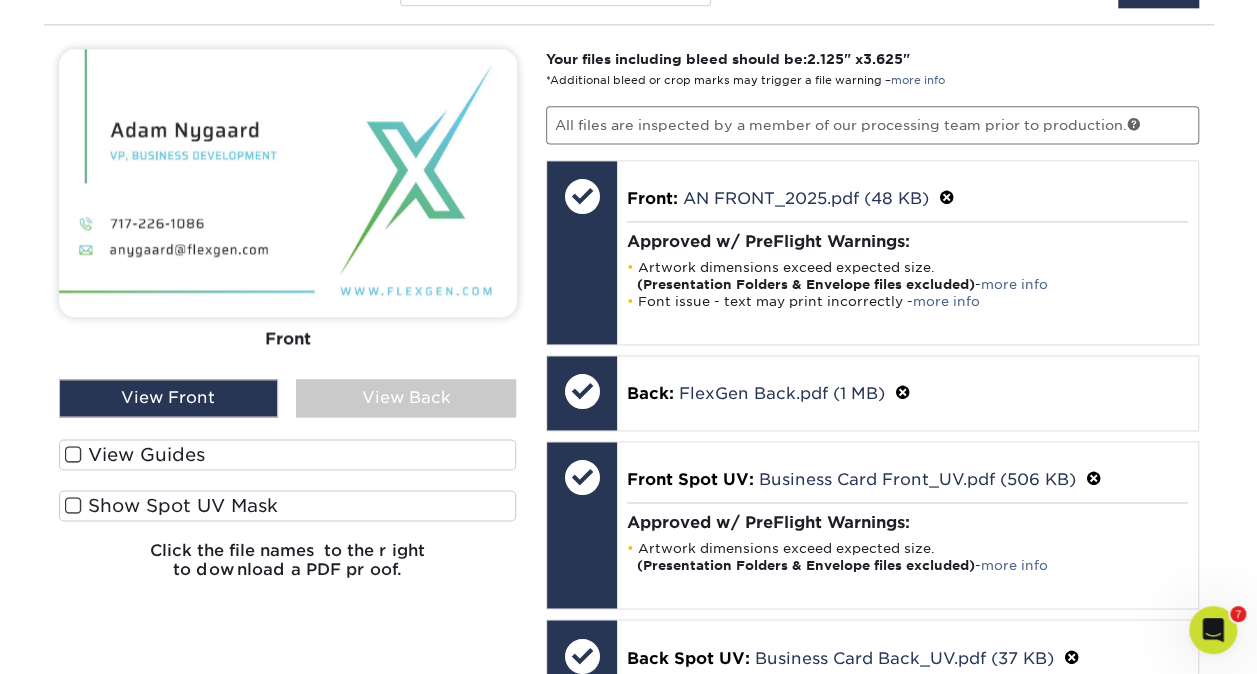 scroll, scrollTop: 1276, scrollLeft: 0, axis: vertical 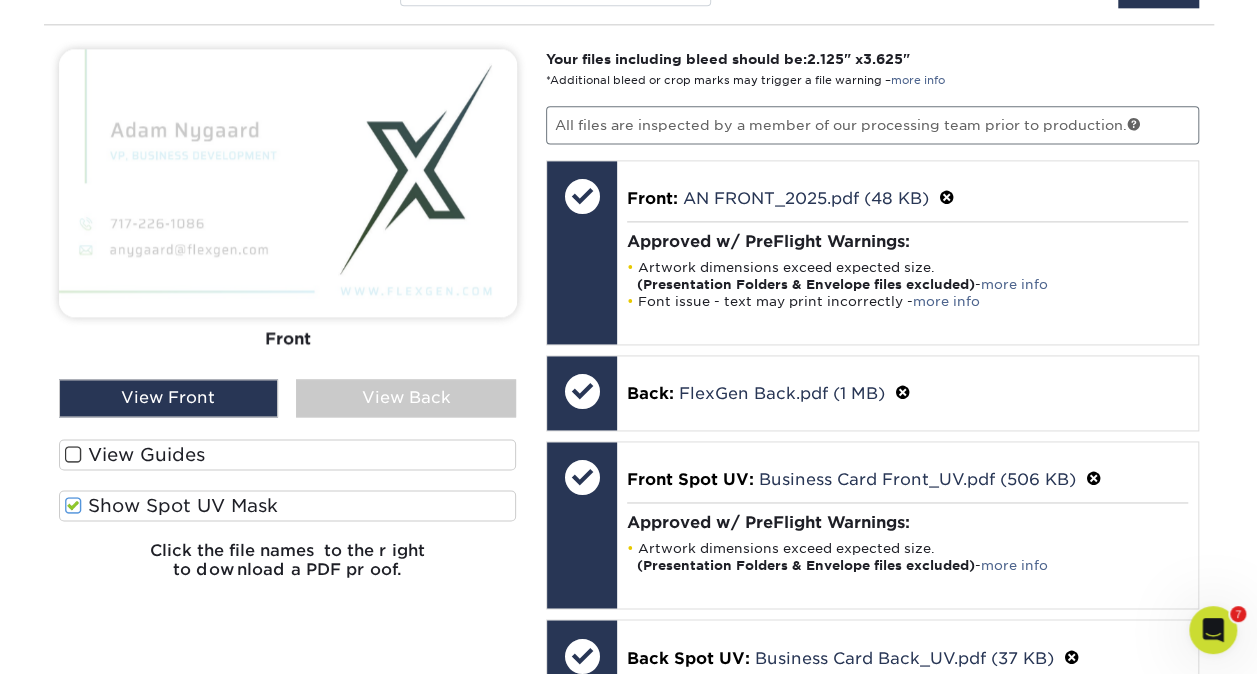 click on "Show Spot UV Mask" at bounding box center (288, 505) 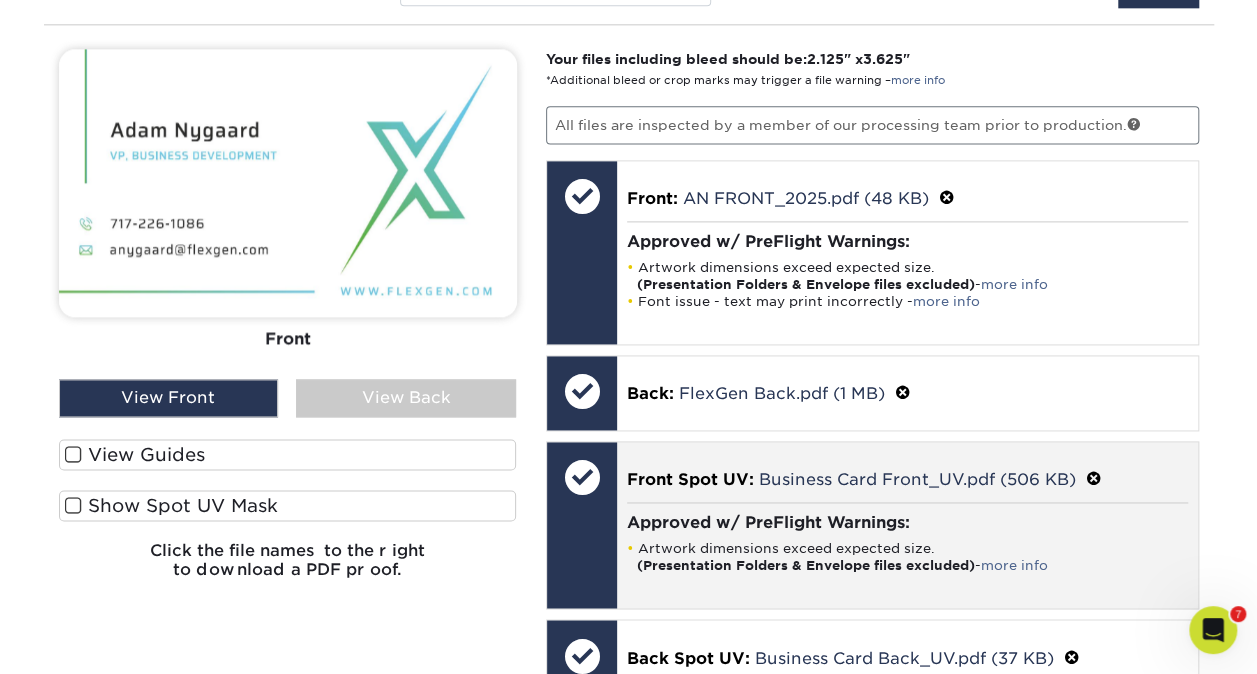 scroll, scrollTop: 1470, scrollLeft: 0, axis: vertical 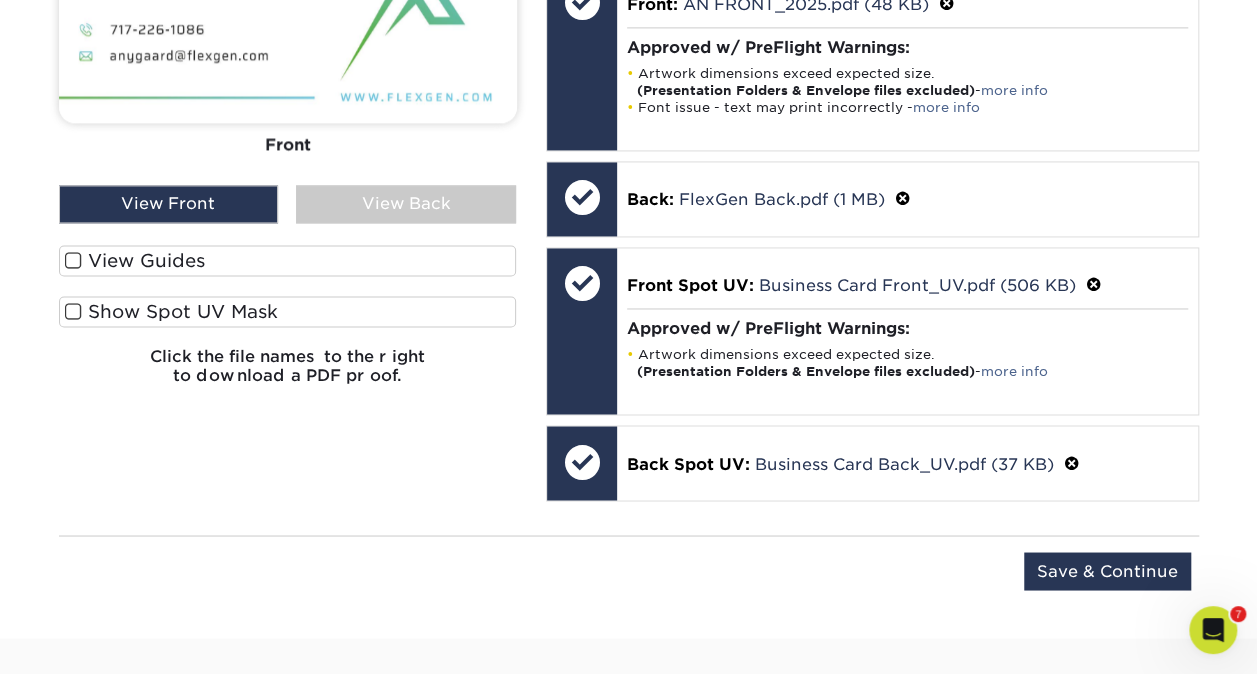 click on "View Back" at bounding box center (406, 204) 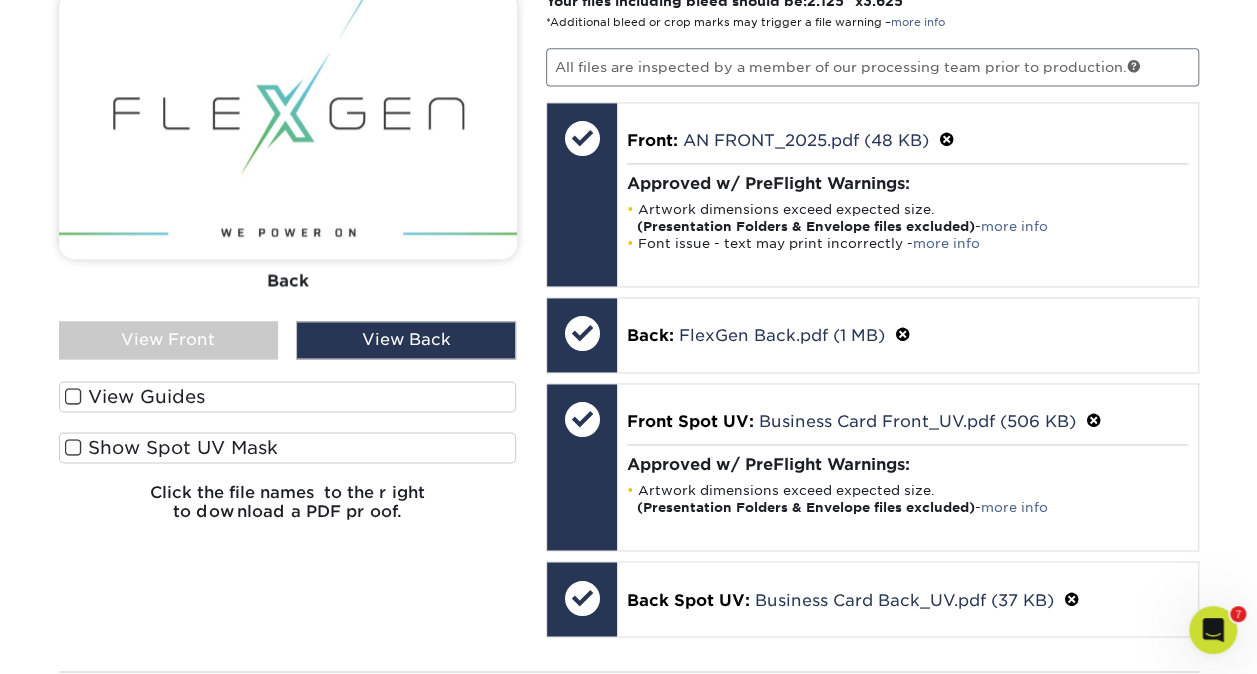scroll, scrollTop: 1330, scrollLeft: 0, axis: vertical 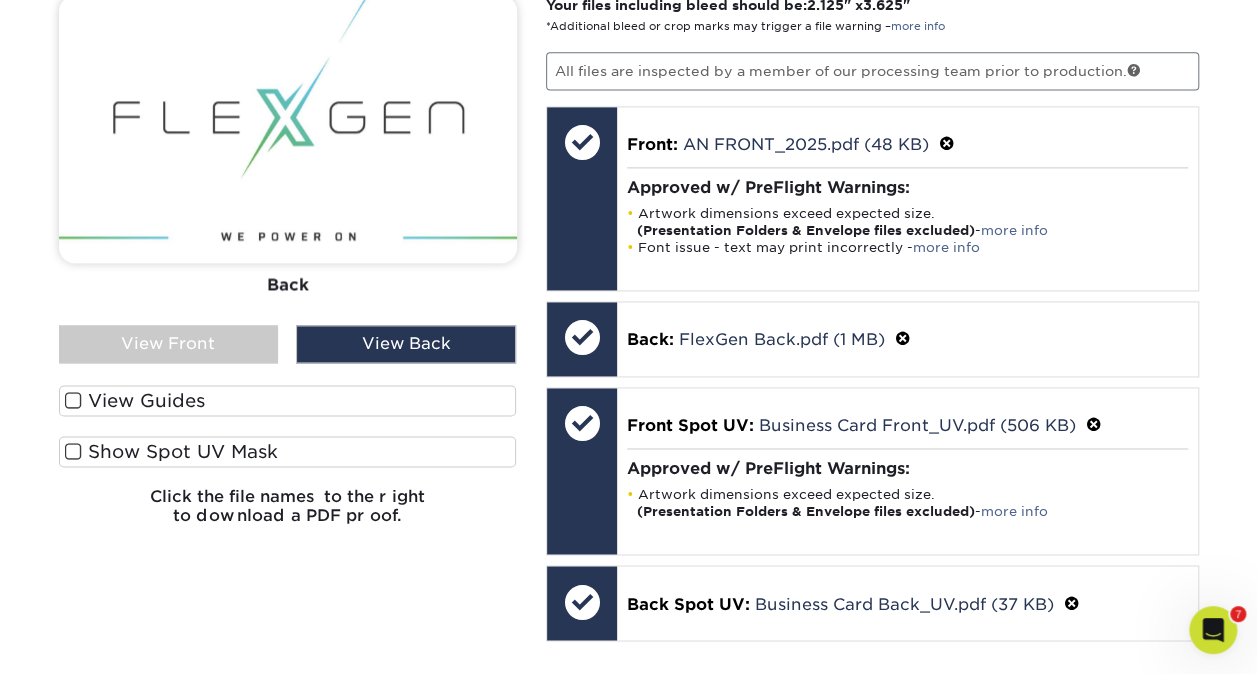 click on "Show Spot UV Mask" at bounding box center (288, 456) 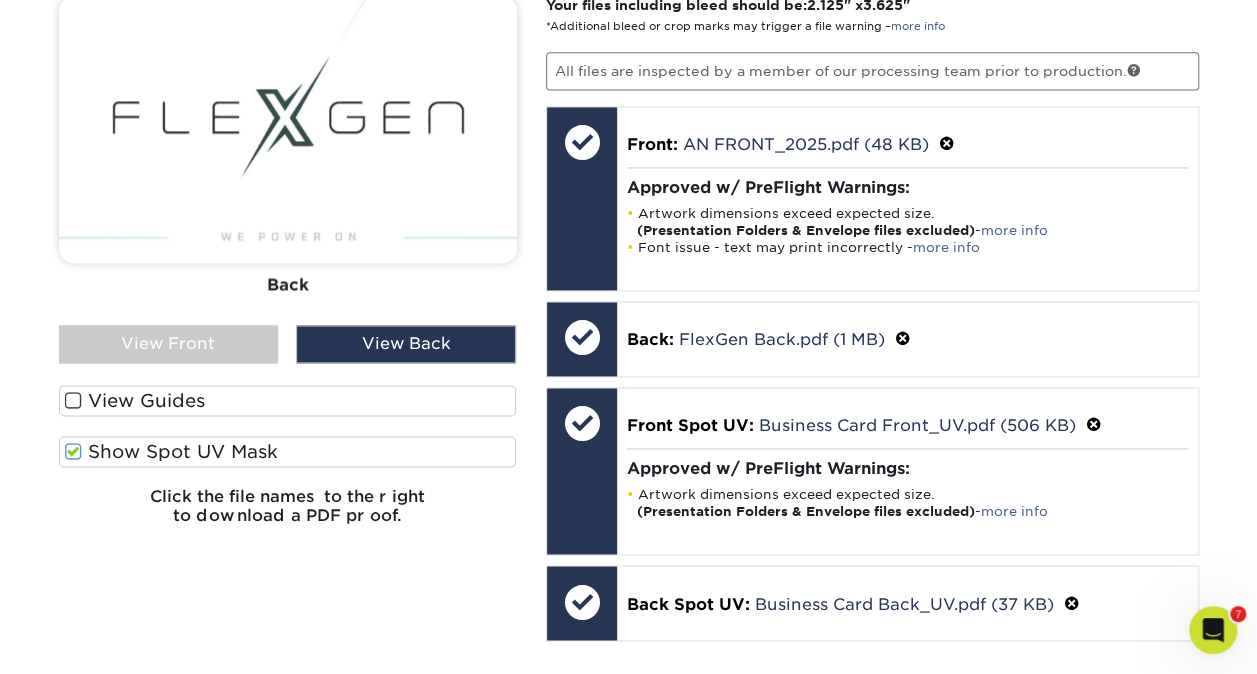 click on "Show Spot UV Mask" at bounding box center (288, 451) 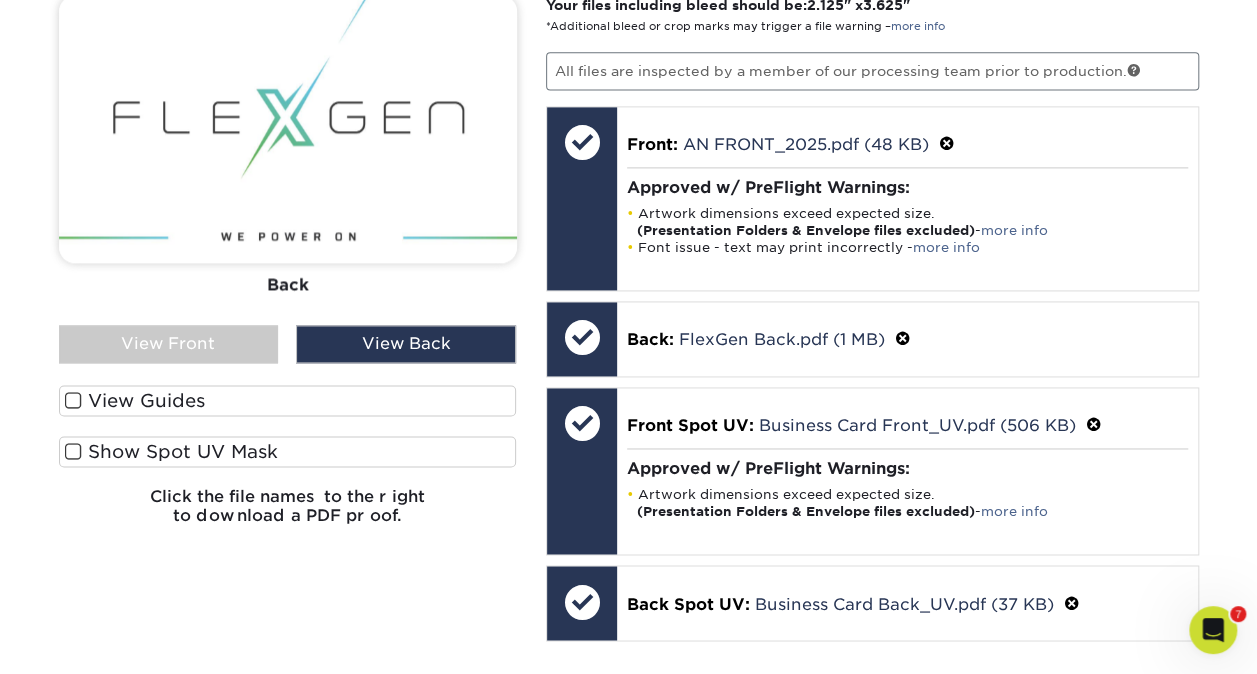 click on "View Front" at bounding box center (169, 344) 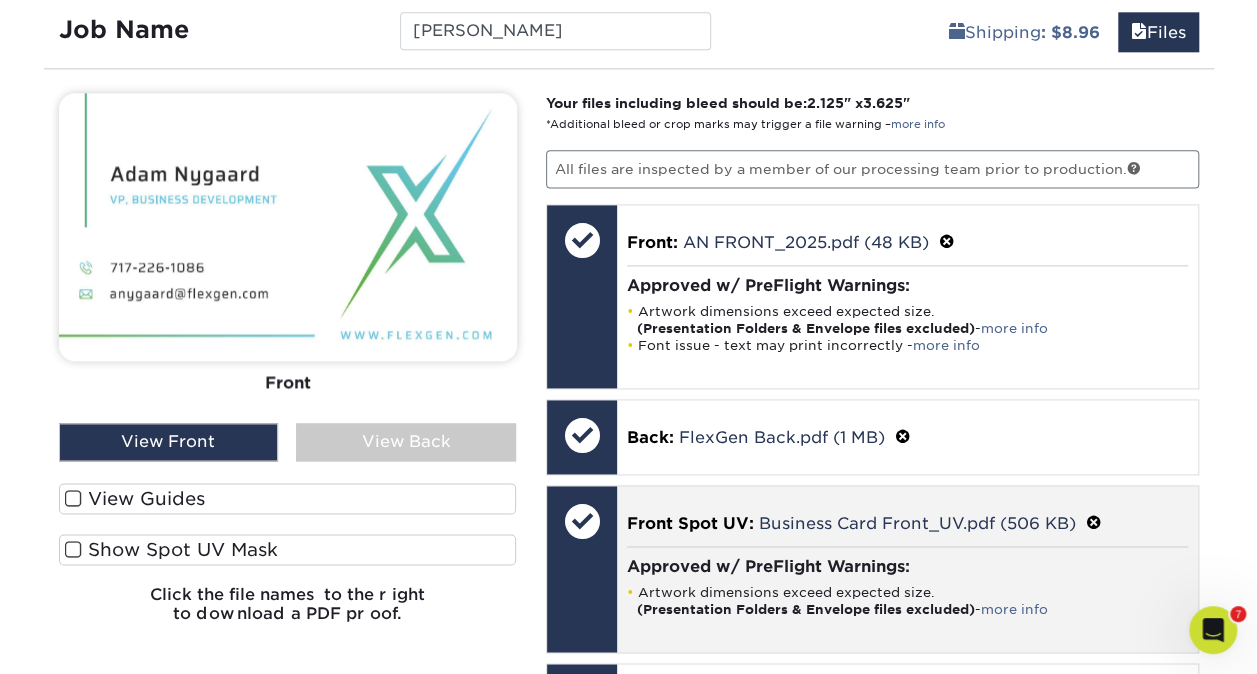scroll, scrollTop: 1230, scrollLeft: 0, axis: vertical 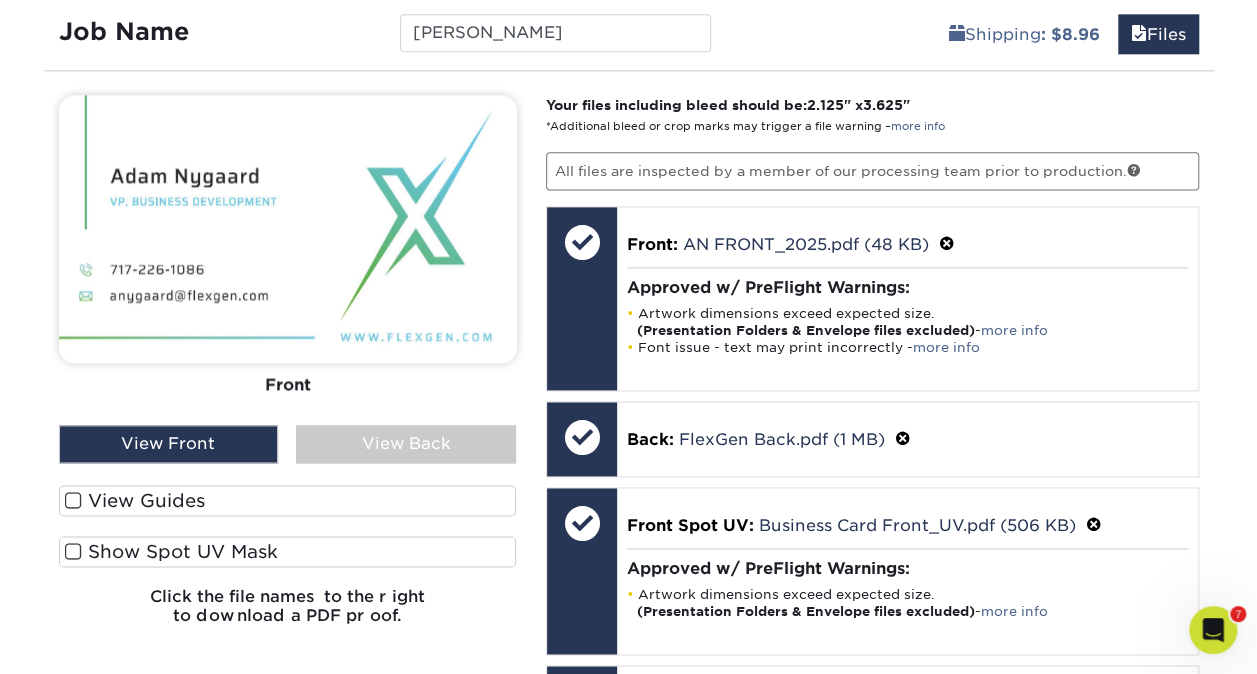 click on "View Back" at bounding box center [406, 444] 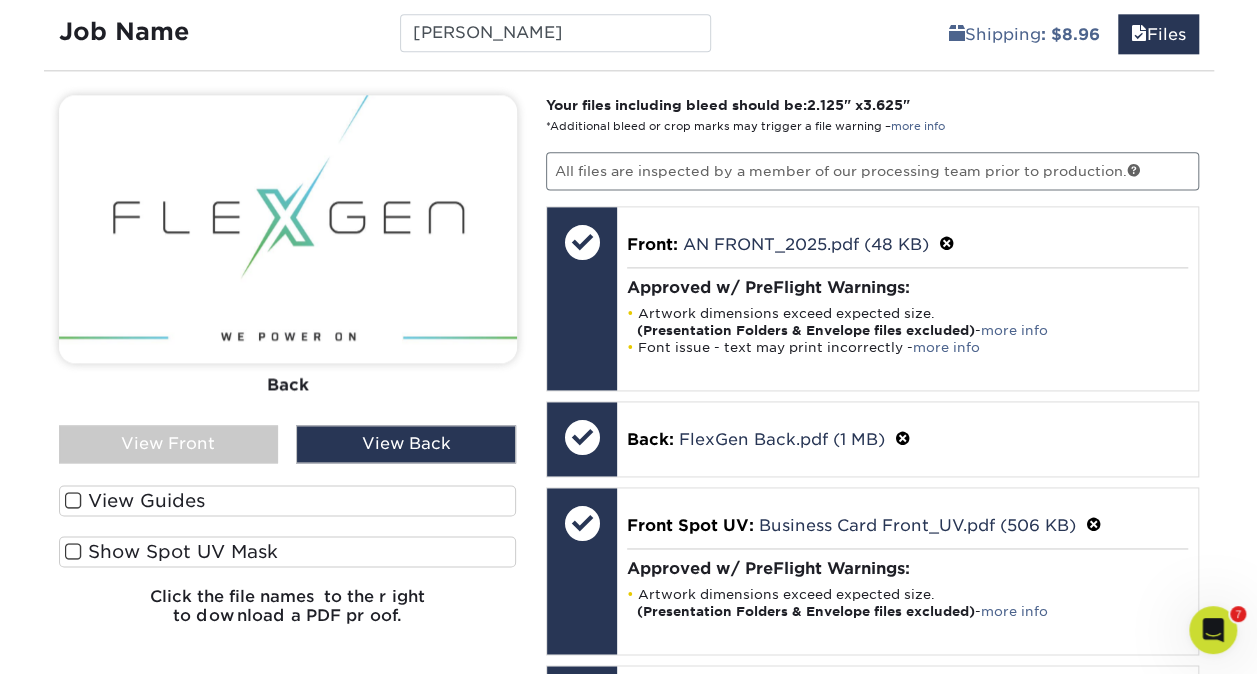 click on "Front
Back" at bounding box center [288, 260] 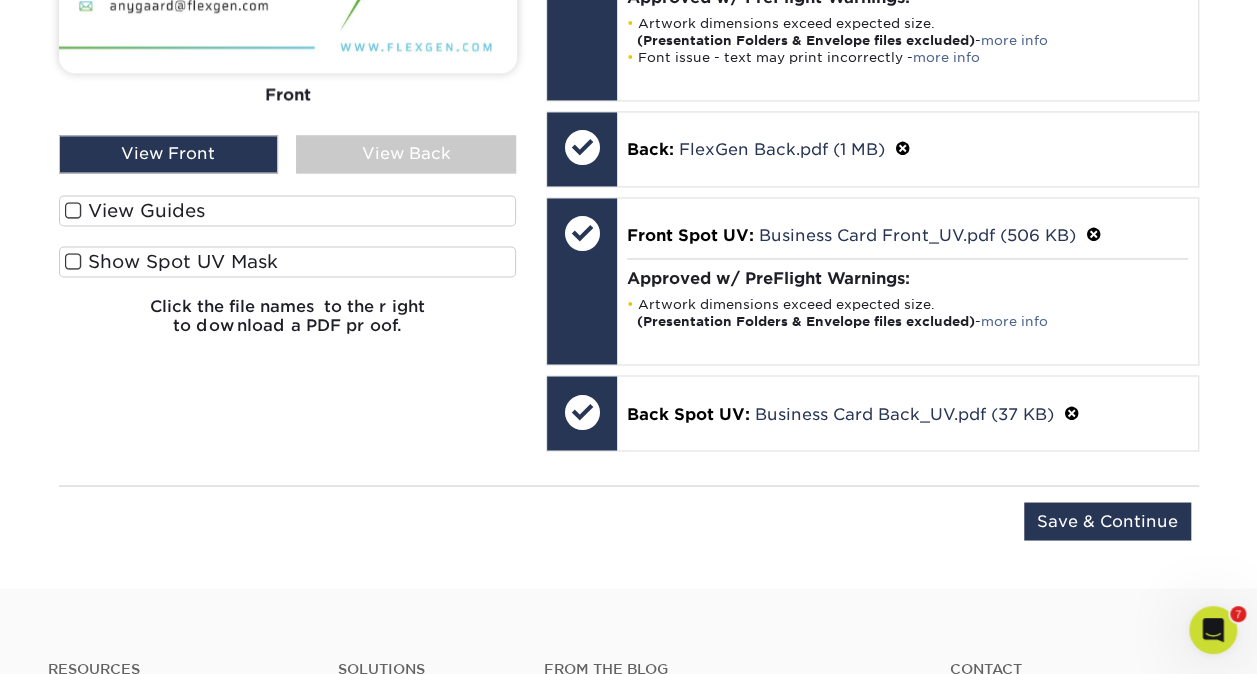 scroll, scrollTop: 1530, scrollLeft: 0, axis: vertical 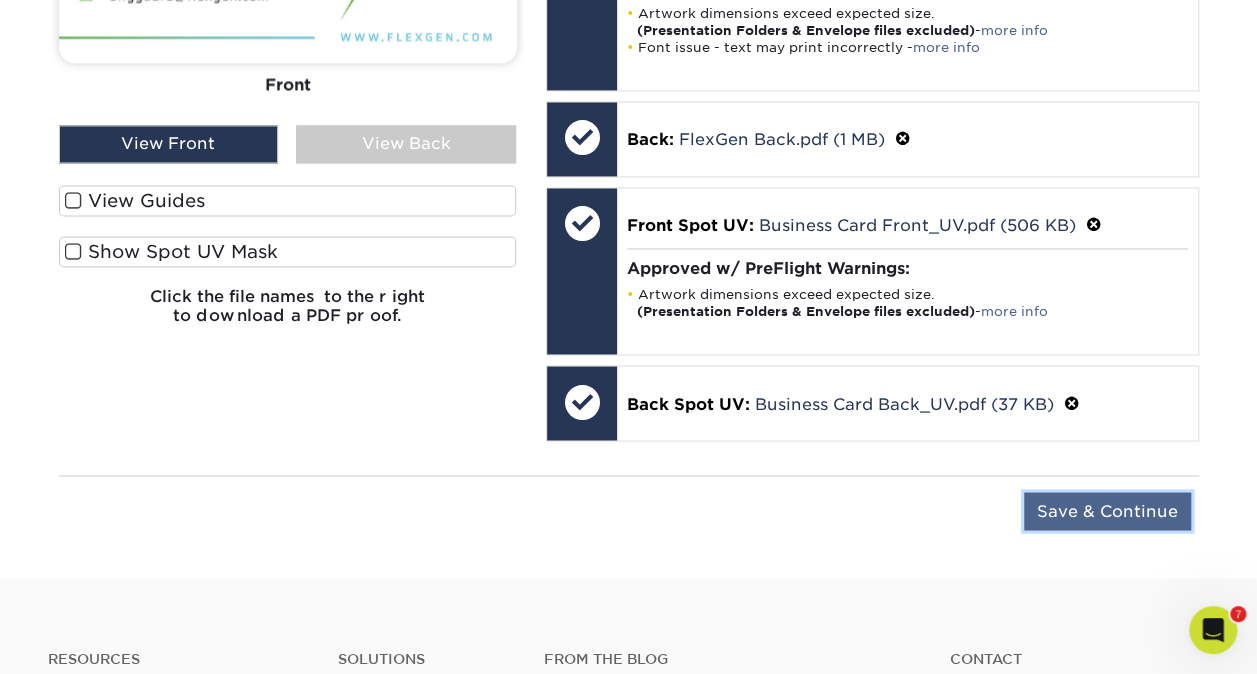 click on "Save & Continue" at bounding box center (1107, 511) 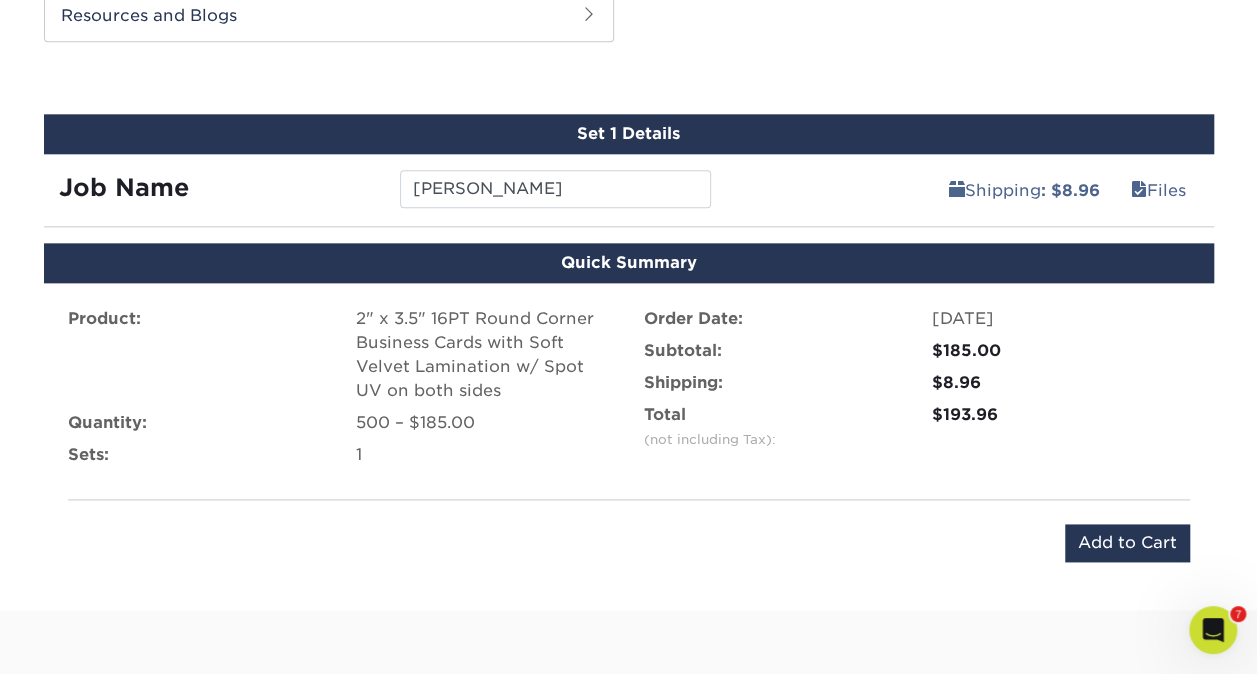 scroll, scrollTop: 1060, scrollLeft: 0, axis: vertical 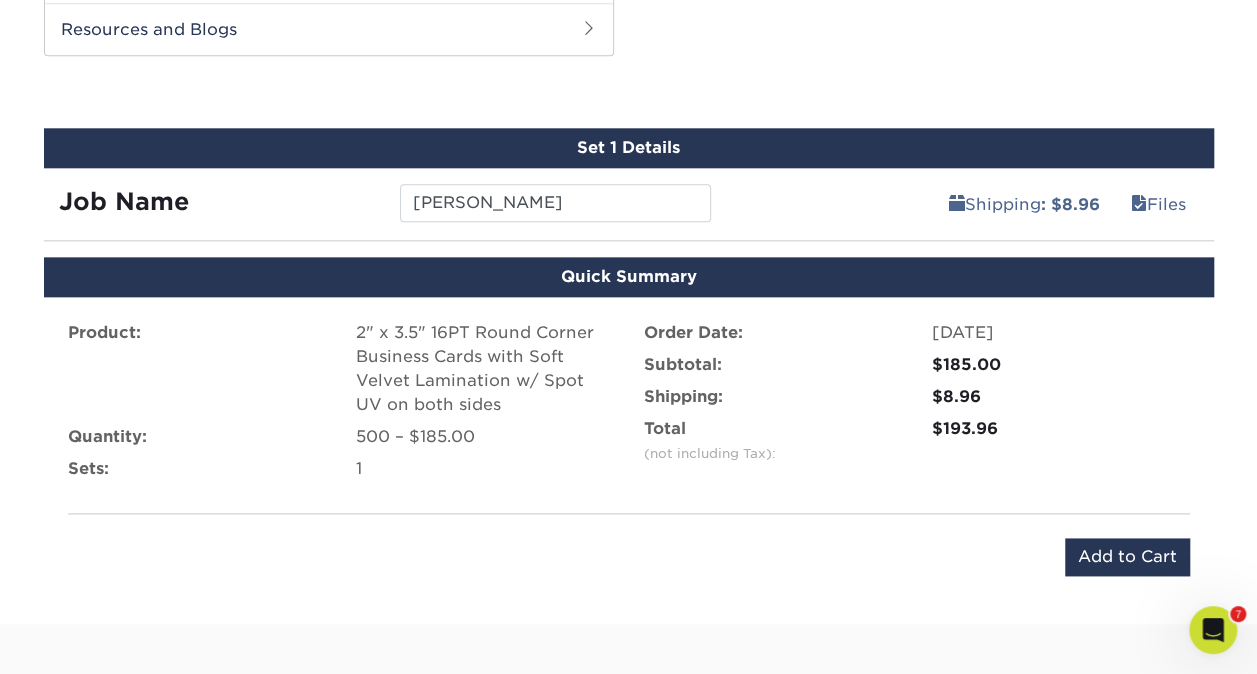 drag, startPoint x: 1118, startPoint y: 559, endPoint x: 1063, endPoint y: 624, distance: 85.146935 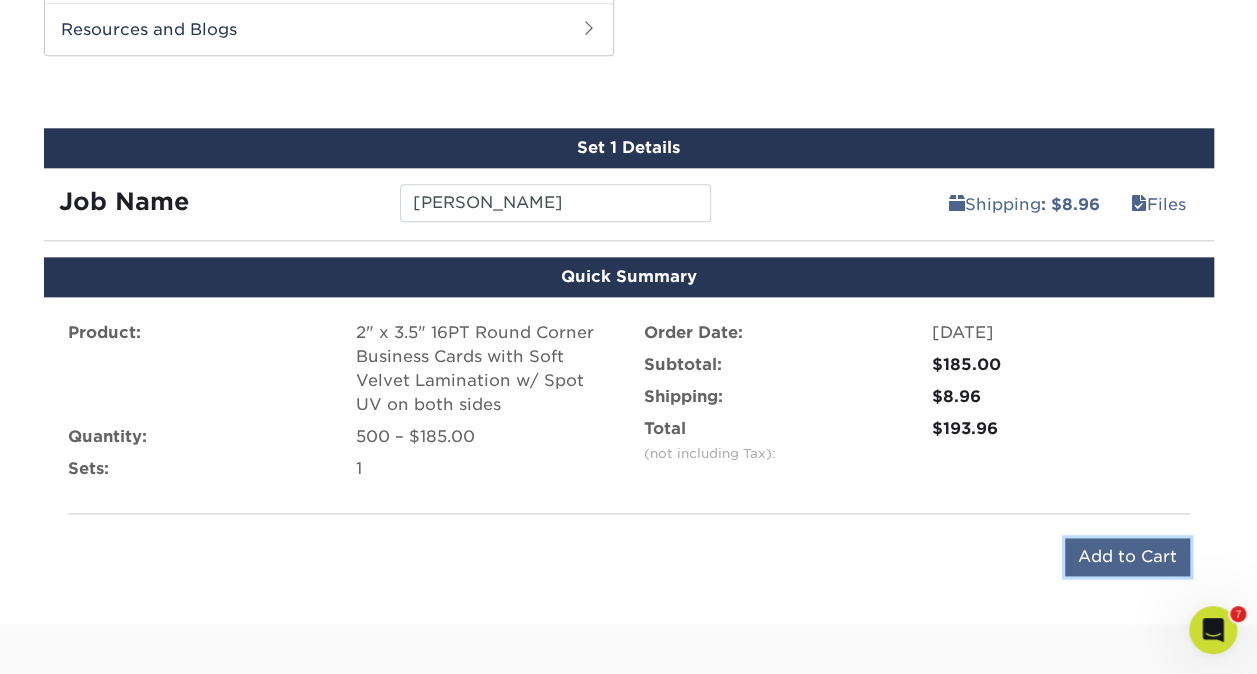 click on "Add to Cart" at bounding box center [1127, 557] 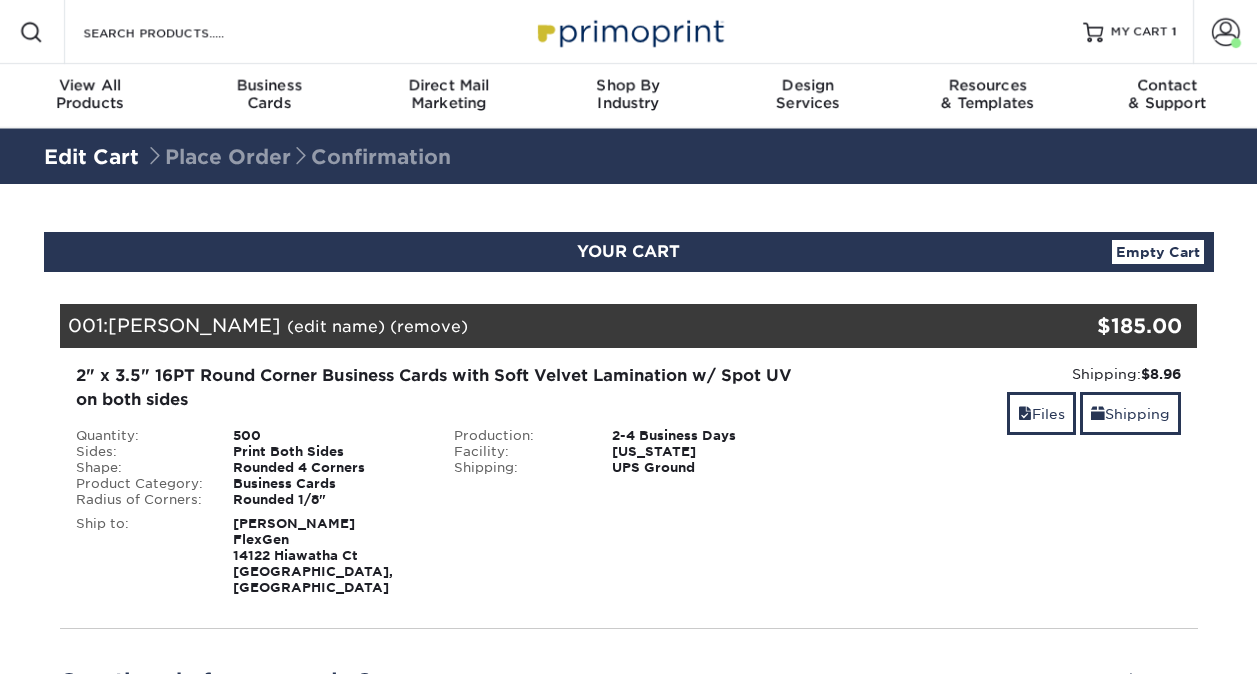 scroll, scrollTop: 0, scrollLeft: 0, axis: both 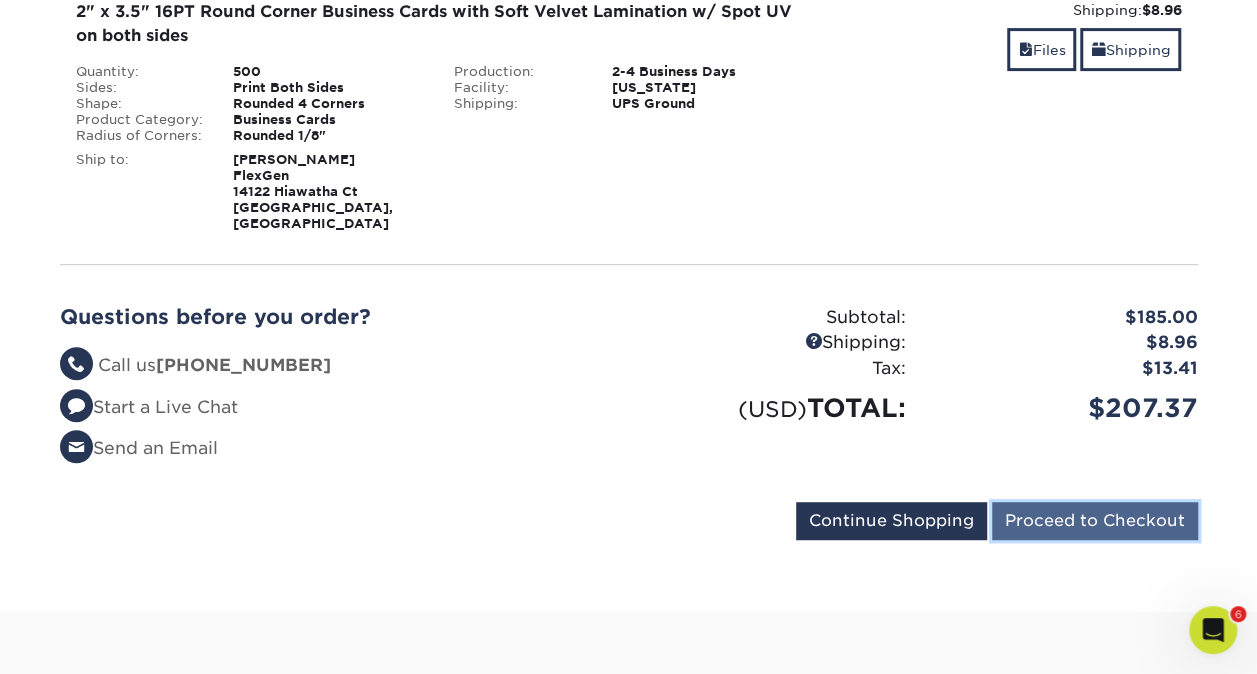 click on "Proceed to Checkout" at bounding box center (1095, 521) 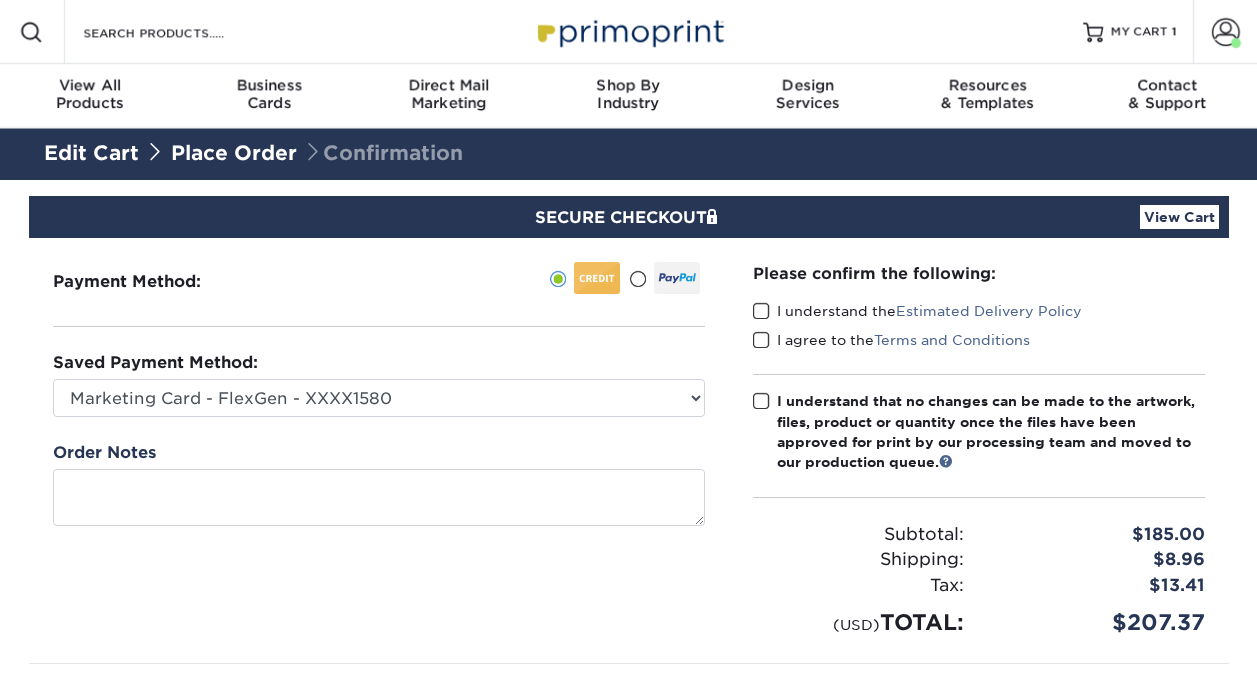 scroll, scrollTop: 0, scrollLeft: 0, axis: both 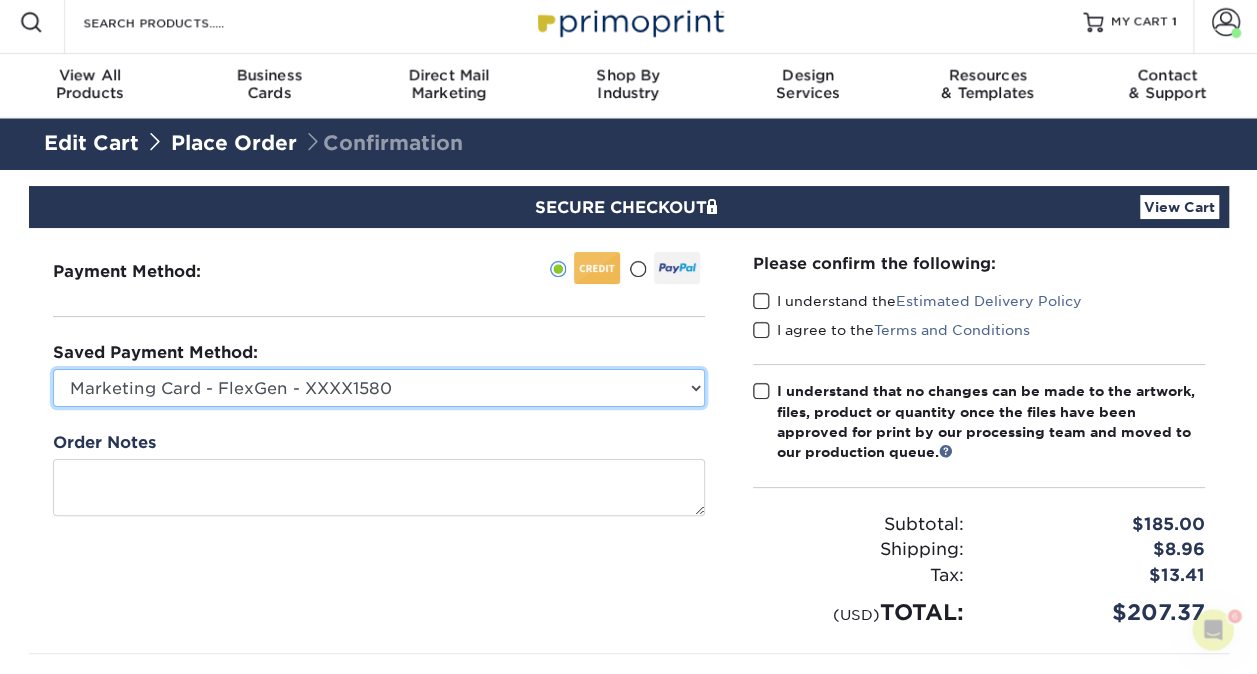 click on "Marketing Card - FlexGen - XXXX1580 Visa - XXXX9028 Visa - XXXX2898 New Credit Card" at bounding box center (379, 388) 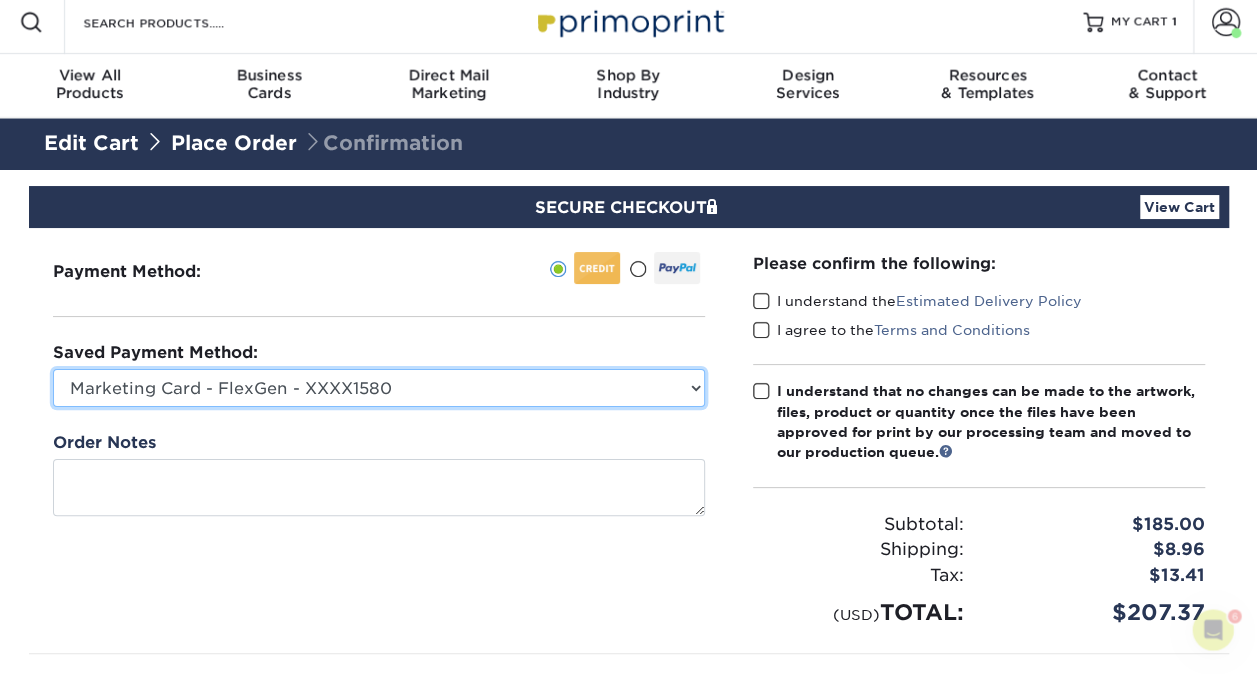 select on "71139" 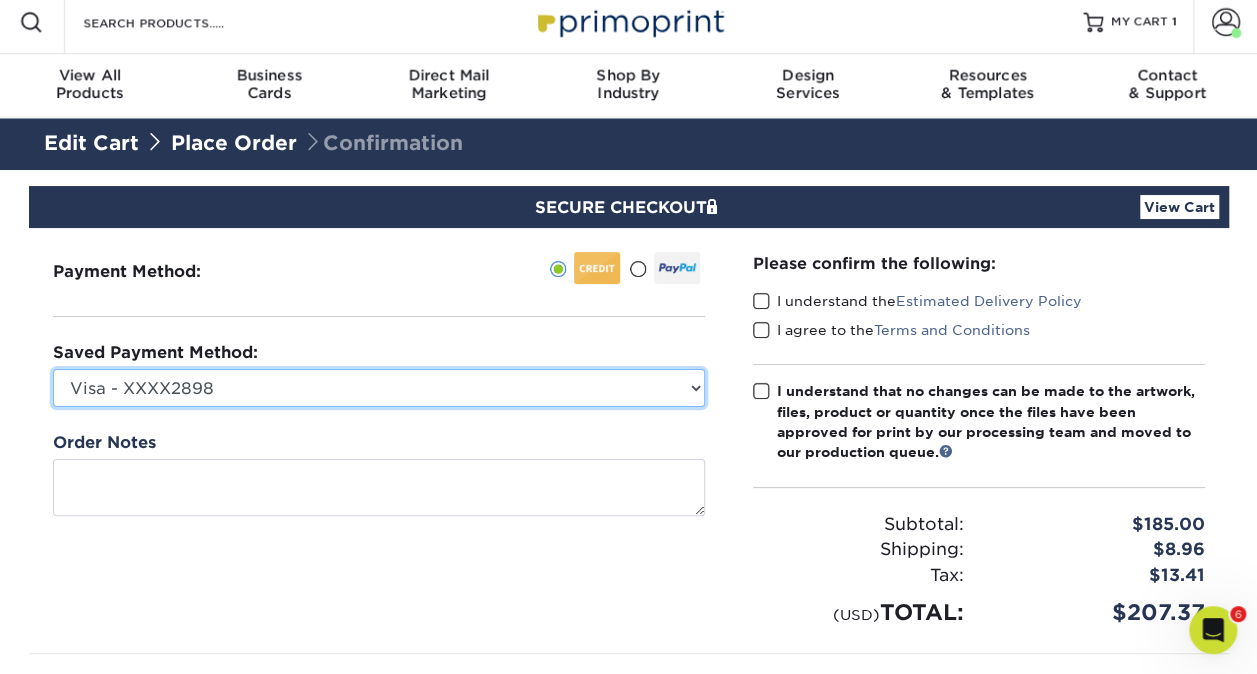 click on "Marketing Card - FlexGen - XXXX1580 Visa - XXXX9028 Visa - XXXX2898 New Credit Card" at bounding box center (379, 388) 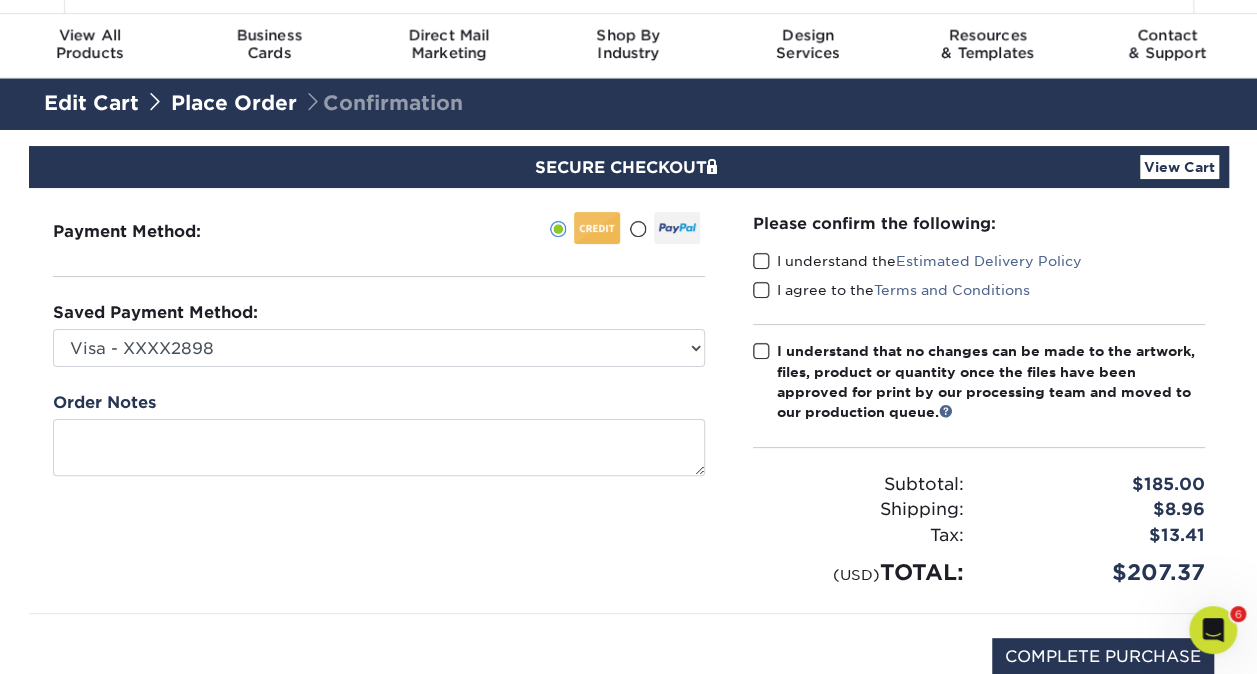 click at bounding box center [761, 261] 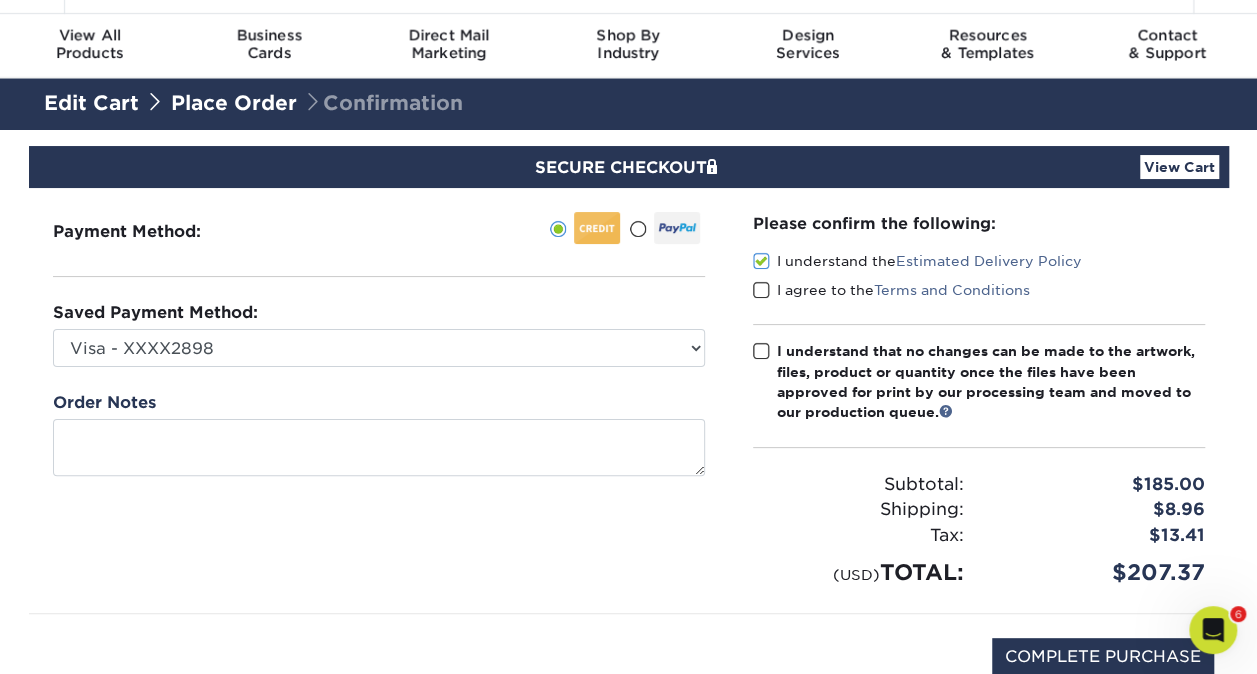 click at bounding box center [761, 290] 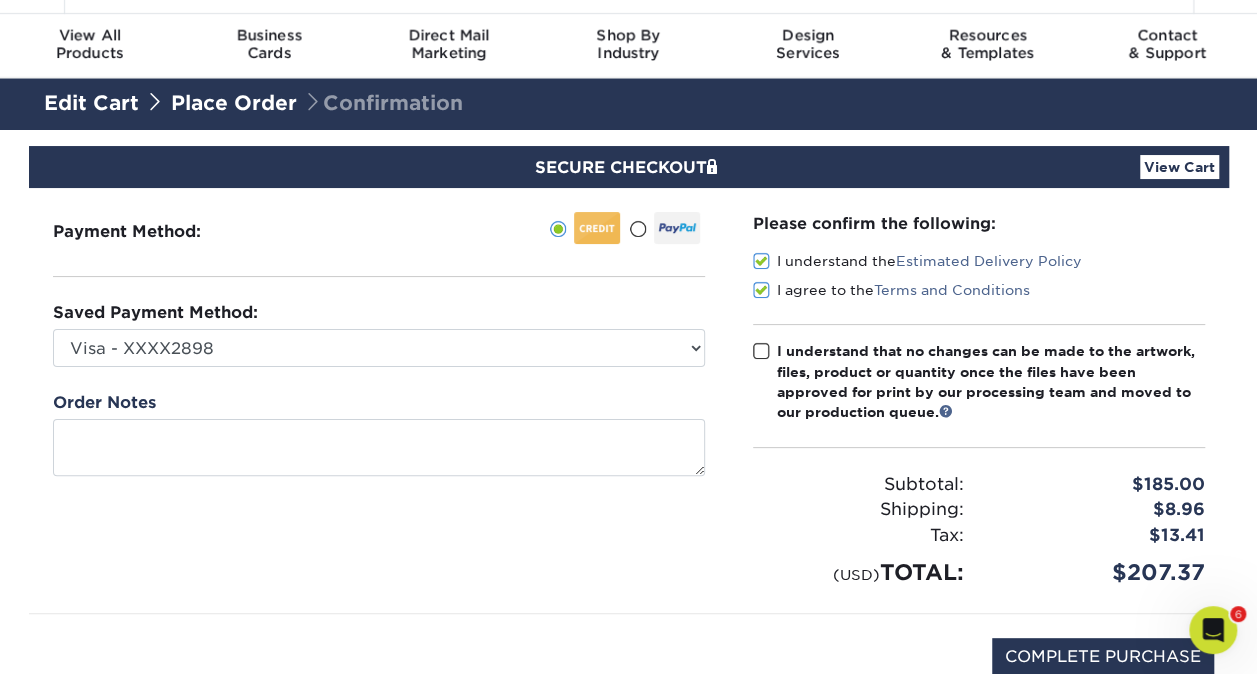 click at bounding box center (761, 351) 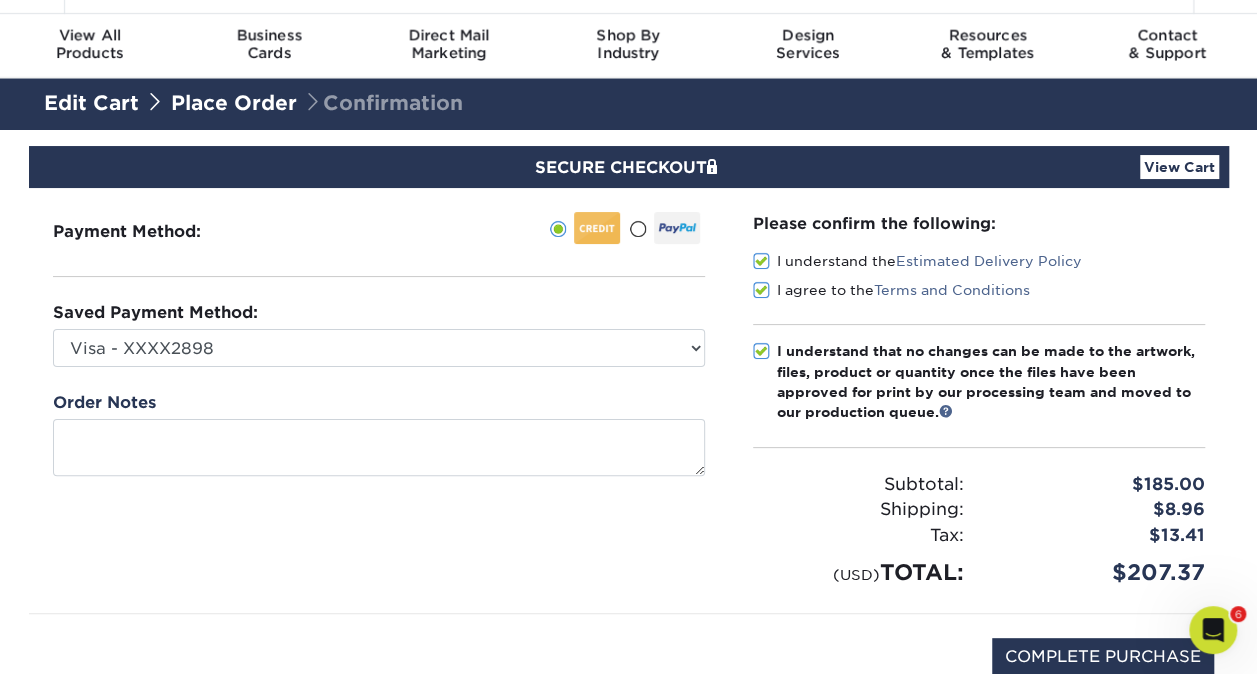 scroll, scrollTop: 139, scrollLeft: 0, axis: vertical 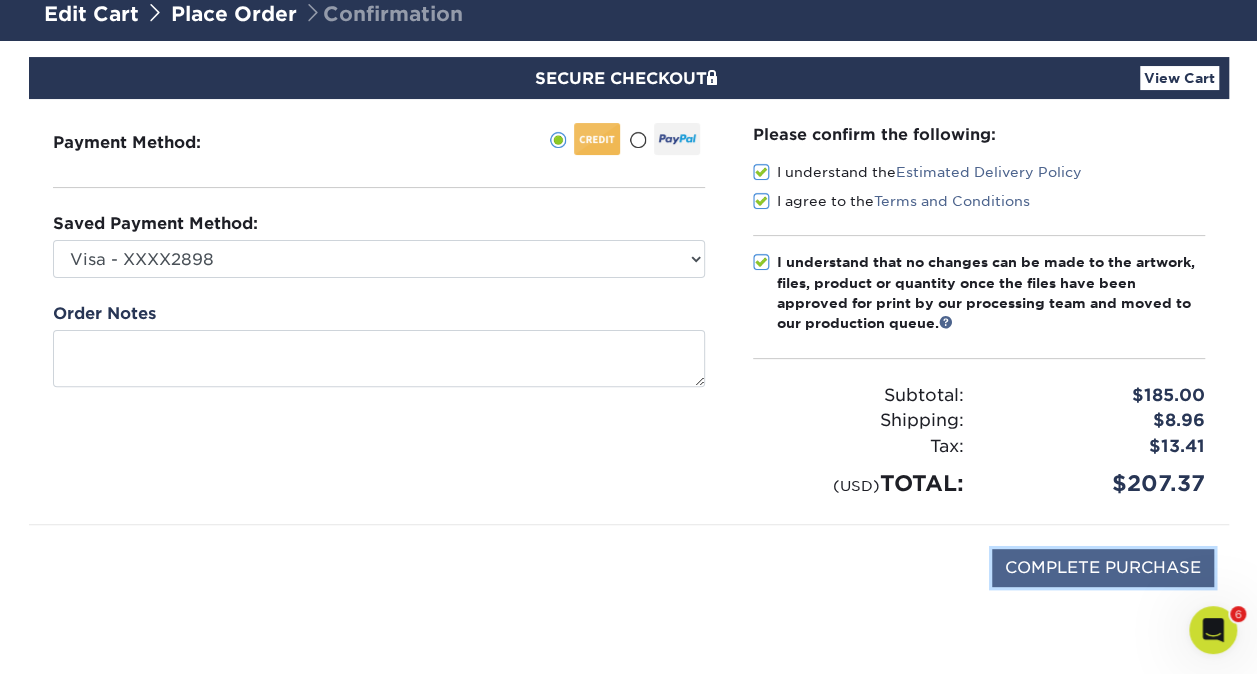click on "COMPLETE PURCHASE" at bounding box center (1103, 568) 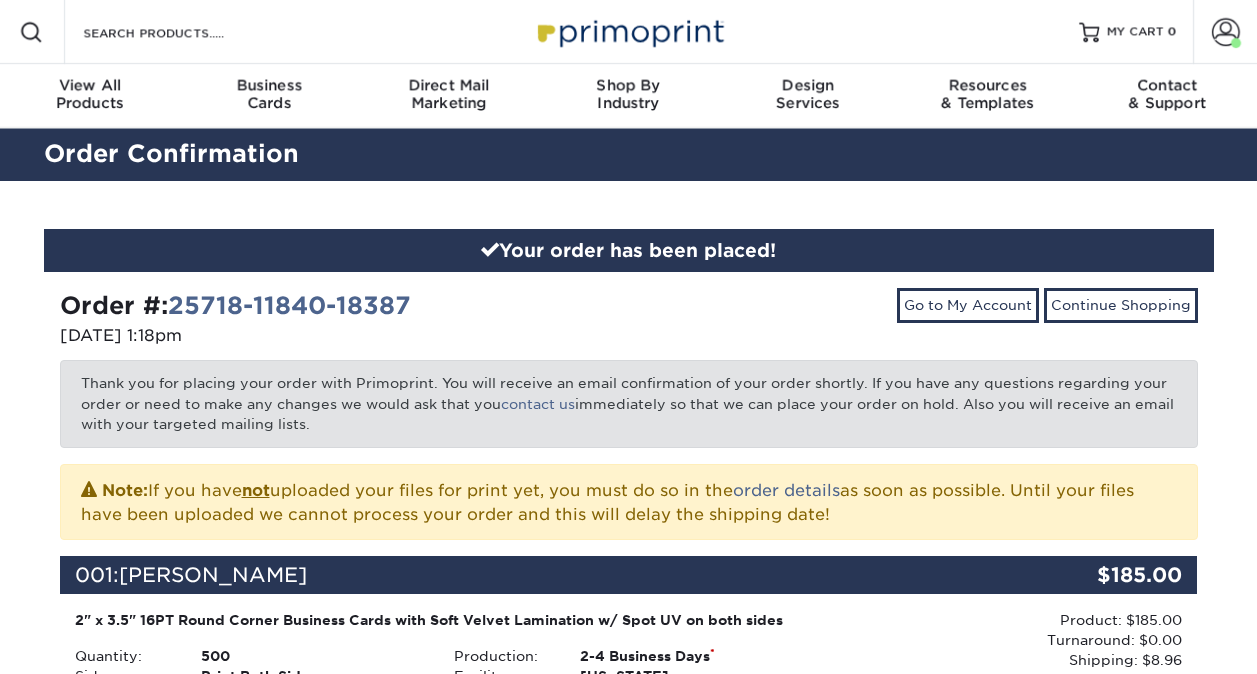 scroll, scrollTop: 0, scrollLeft: 0, axis: both 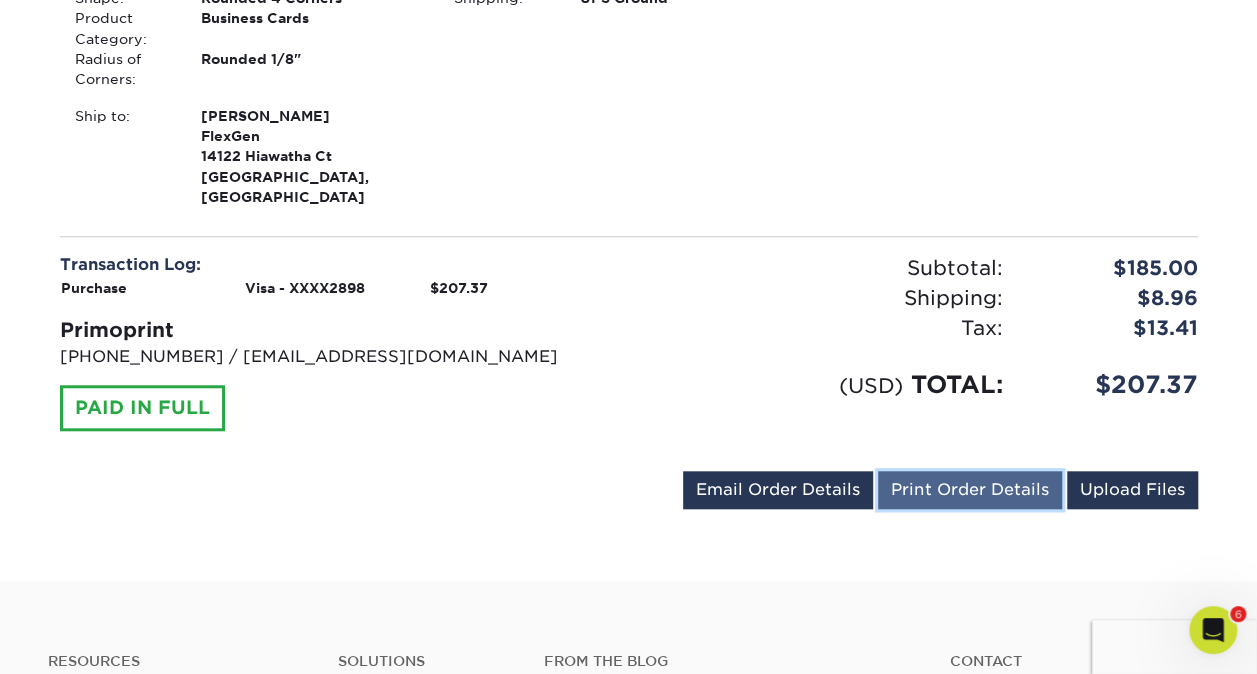 click on "Print Order Details" at bounding box center (970, 490) 